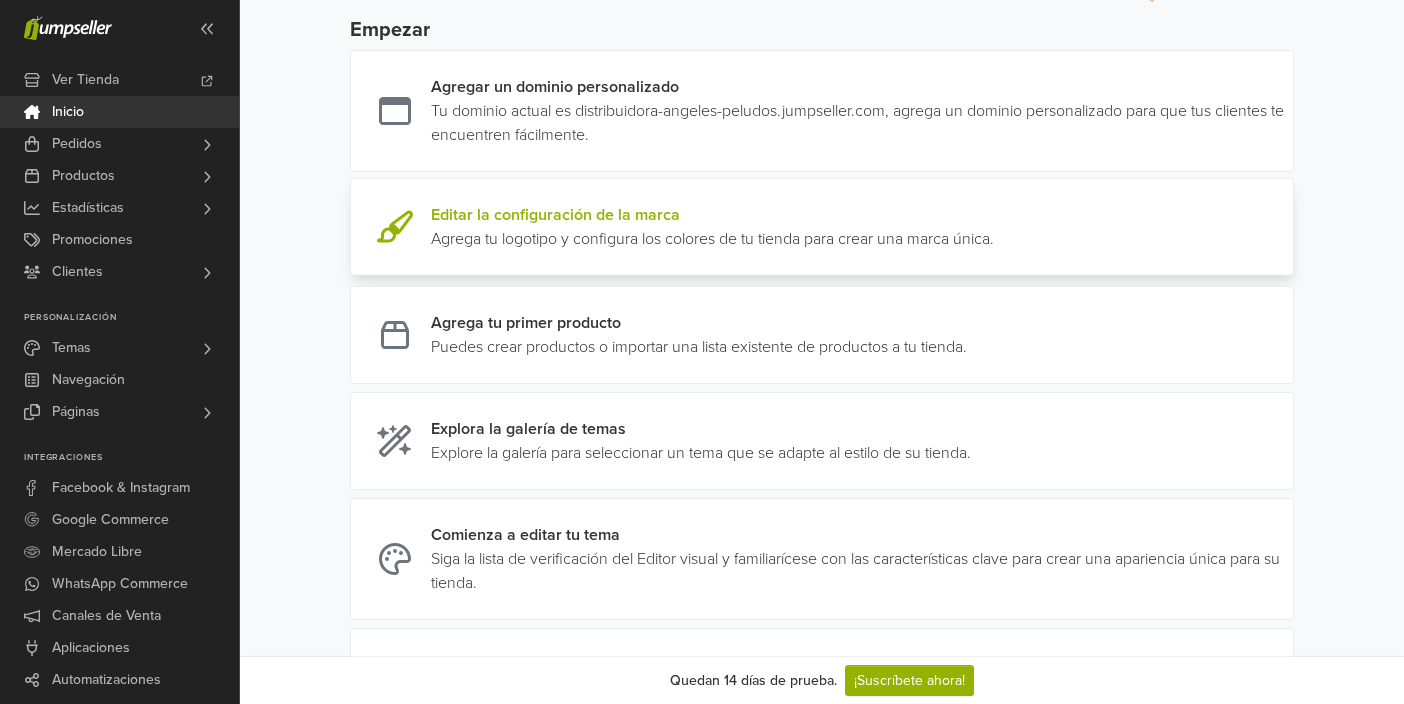 scroll, scrollTop: 267, scrollLeft: 0, axis: vertical 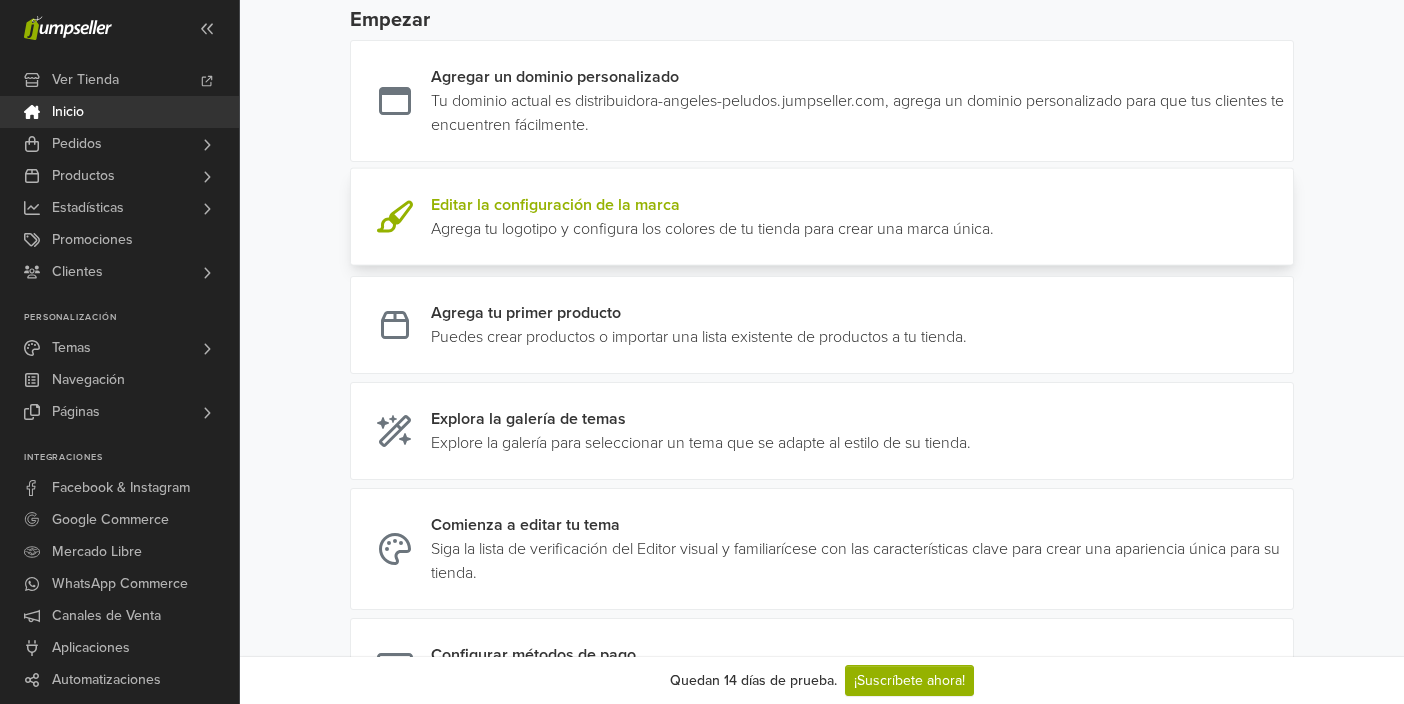 click at bounding box center [994, 217] 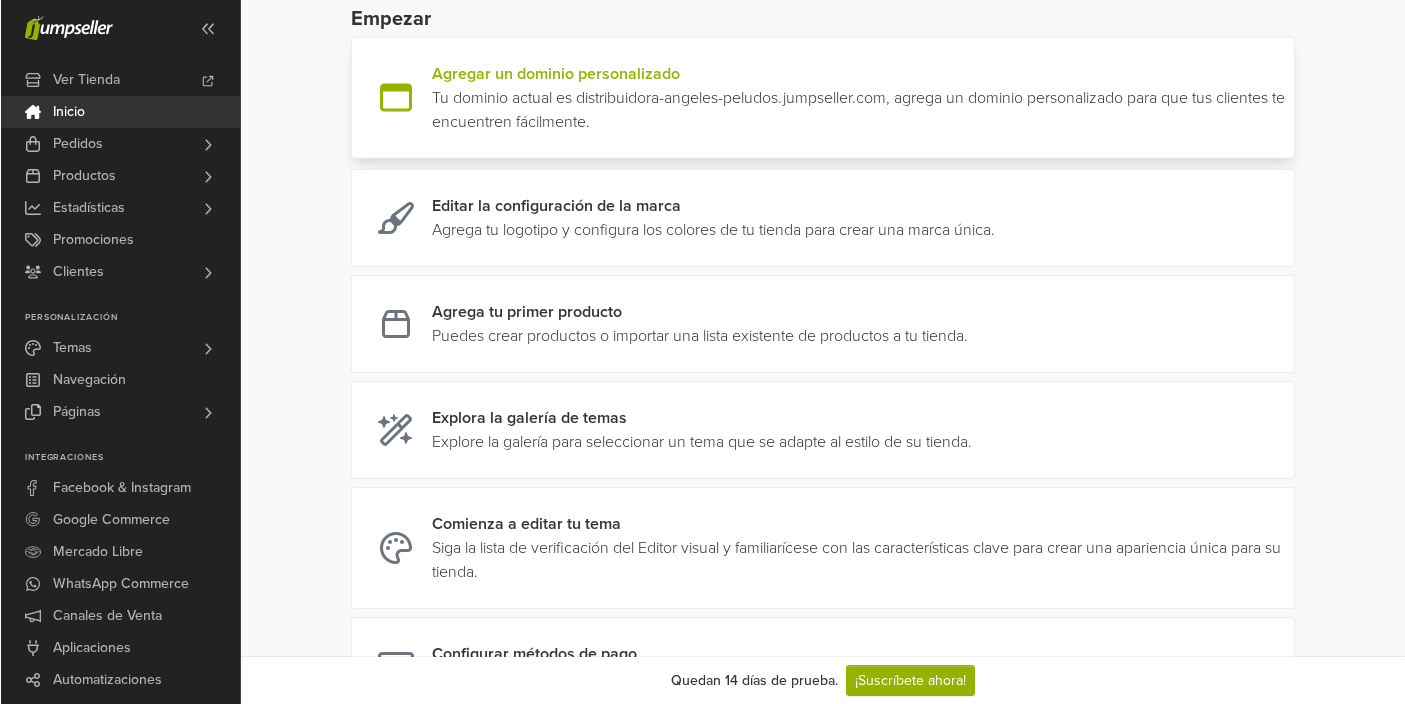 scroll, scrollTop: 296, scrollLeft: 0, axis: vertical 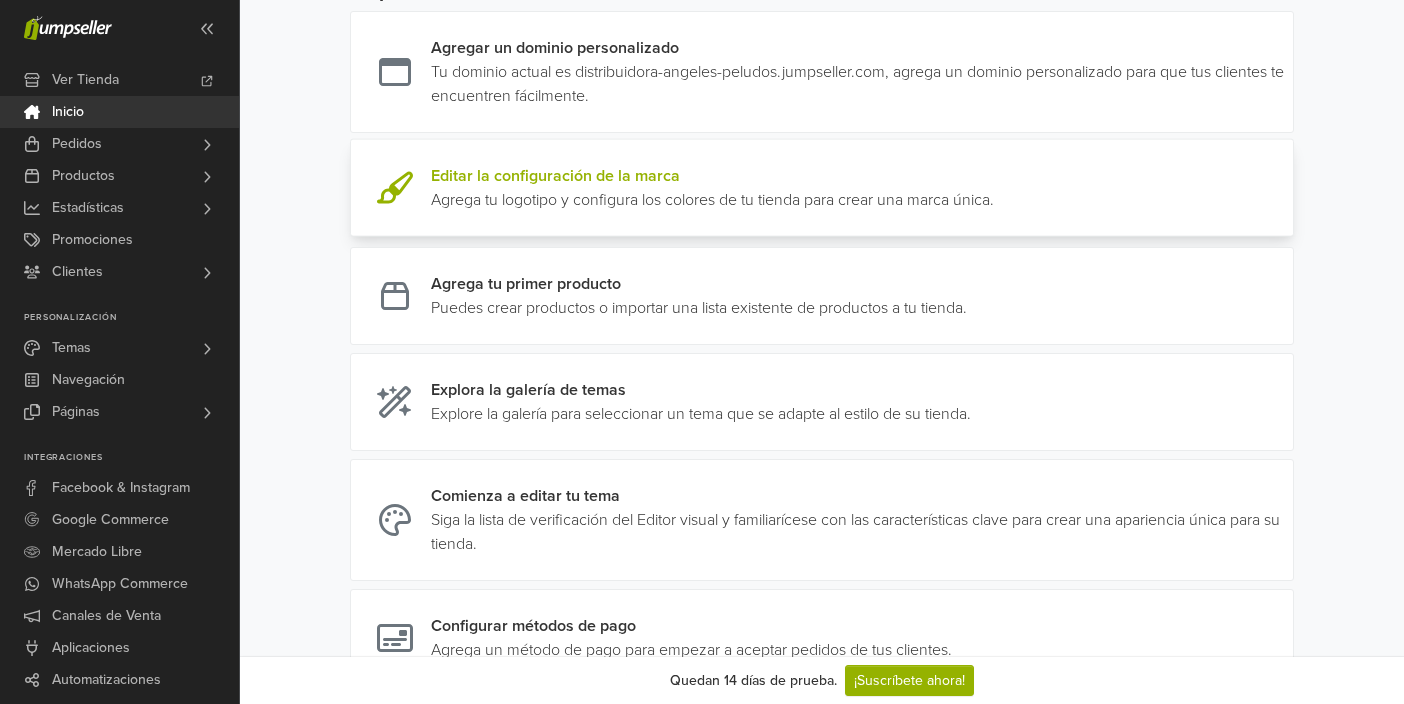 click at bounding box center [994, 188] 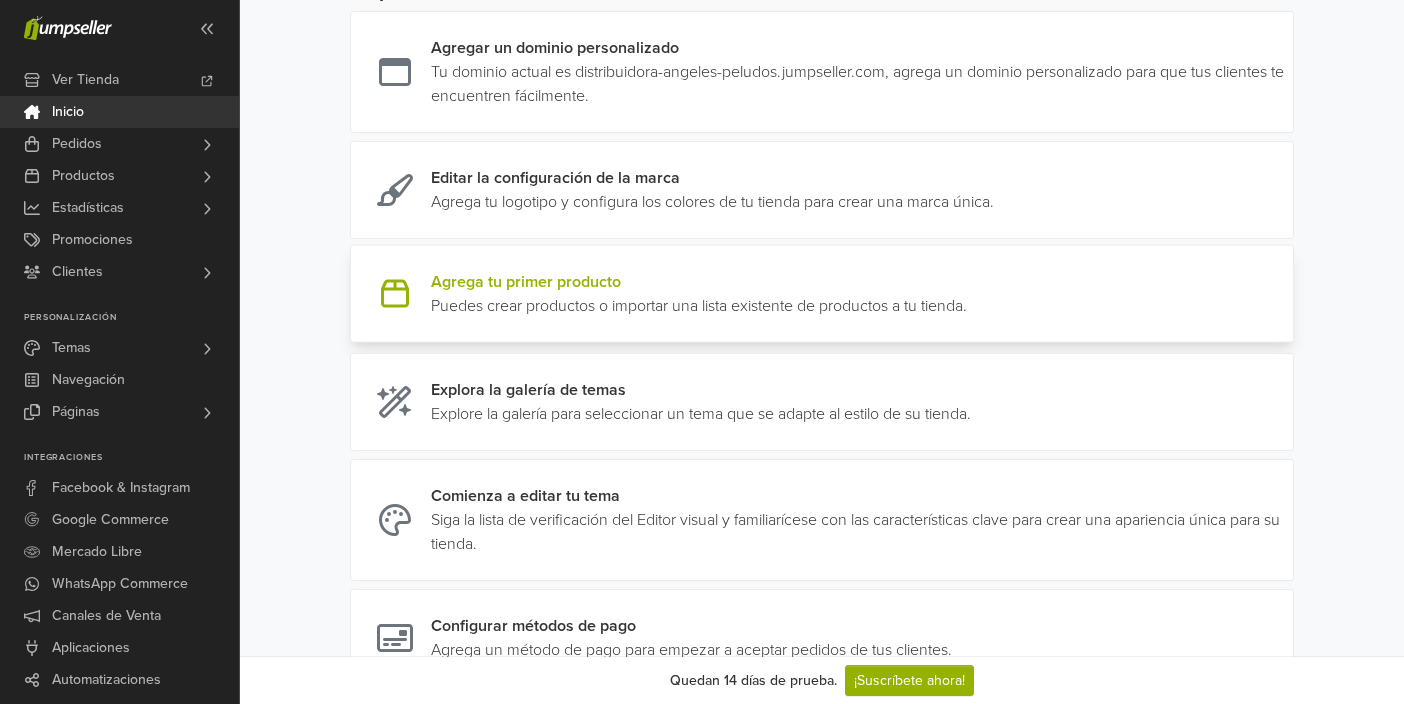 click at bounding box center [967, 294] 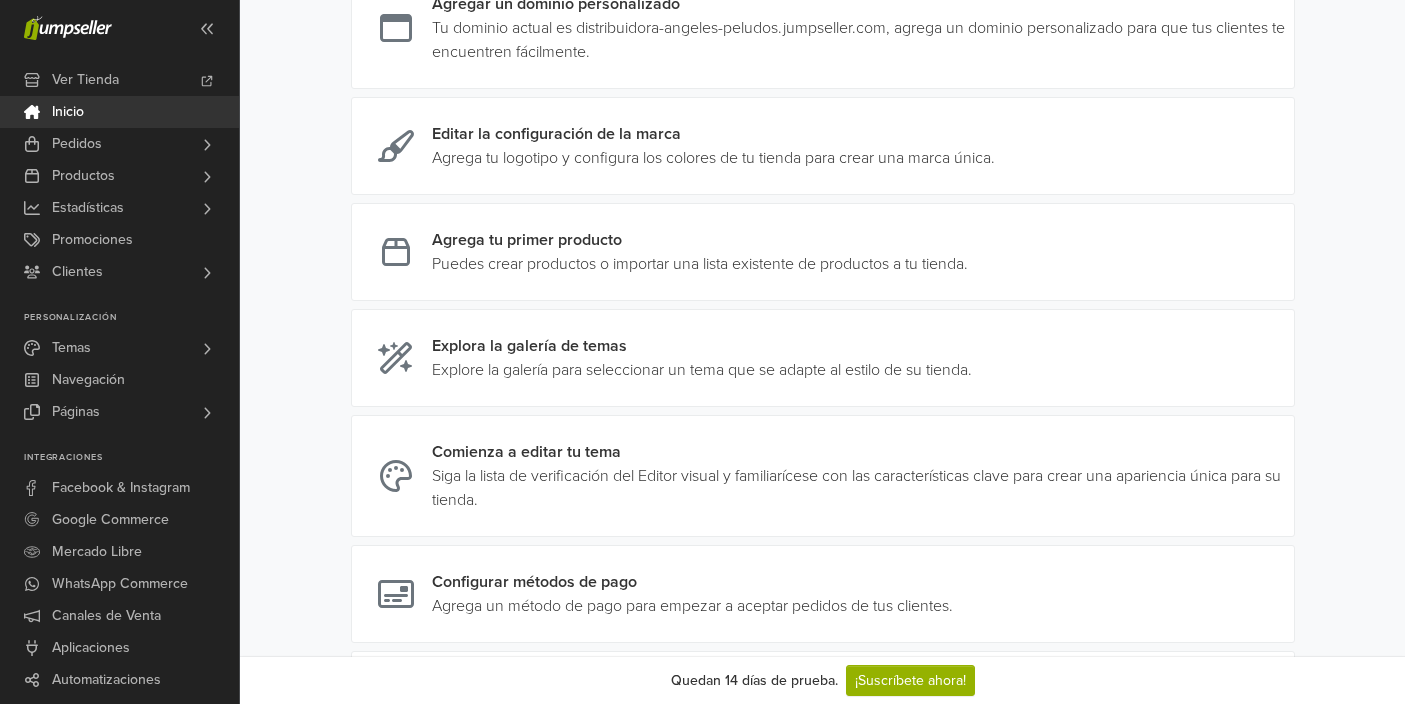 scroll, scrollTop: 389, scrollLeft: 0, axis: vertical 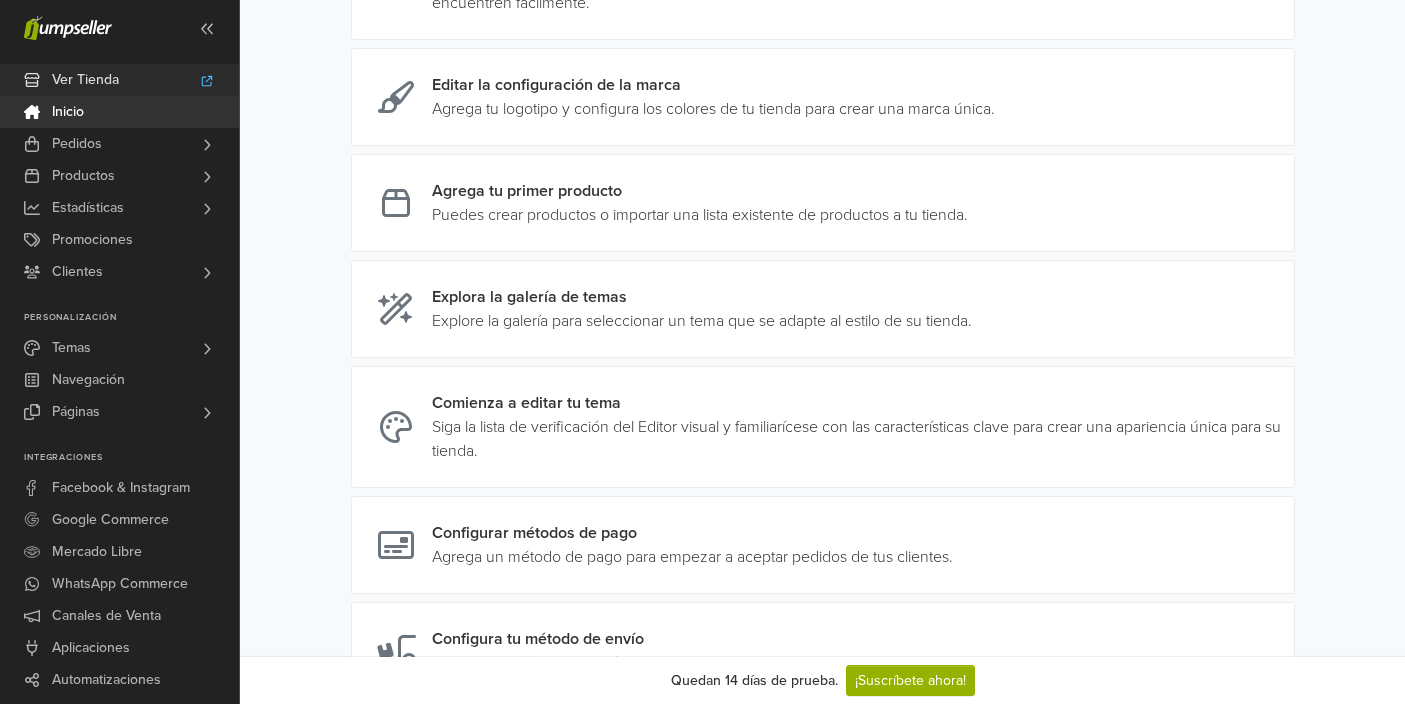 click on "Ver Tienda" at bounding box center [85, 80] 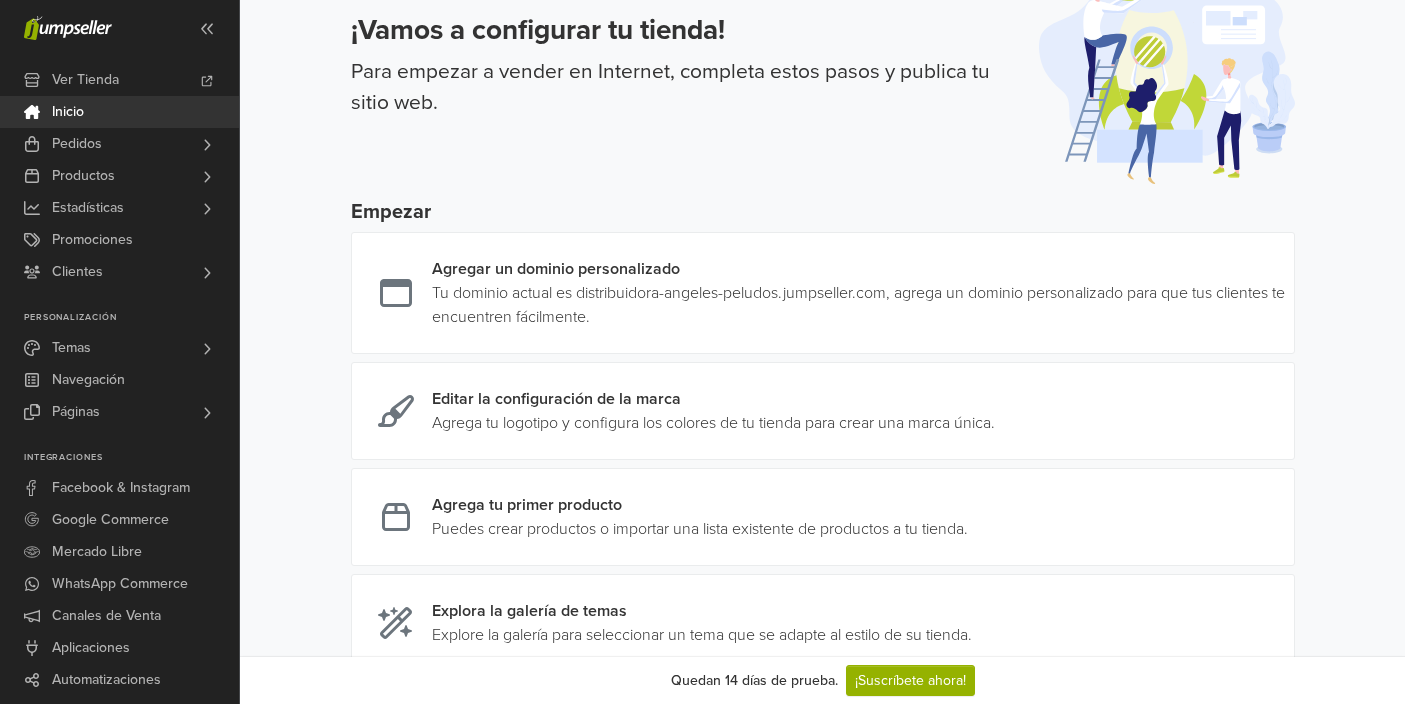 scroll, scrollTop: 0, scrollLeft: 0, axis: both 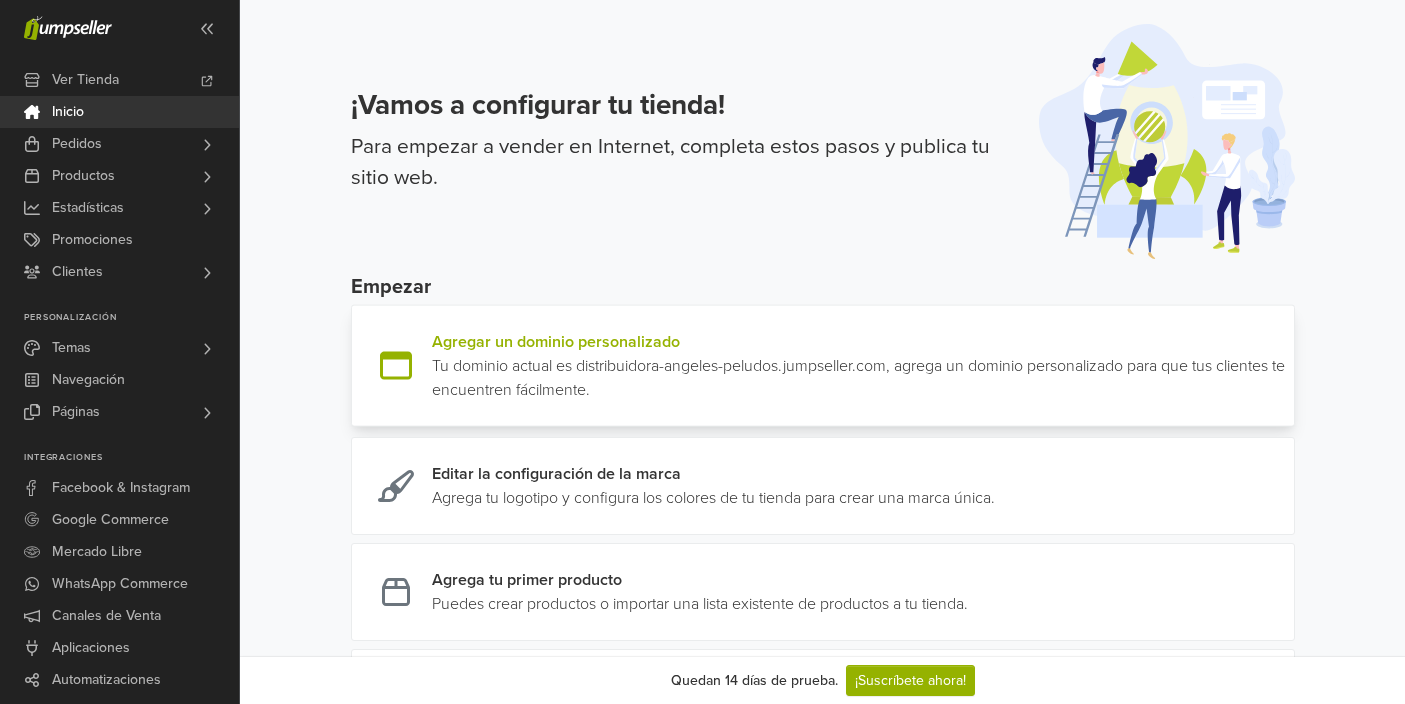 click at bounding box center [1286, 366] 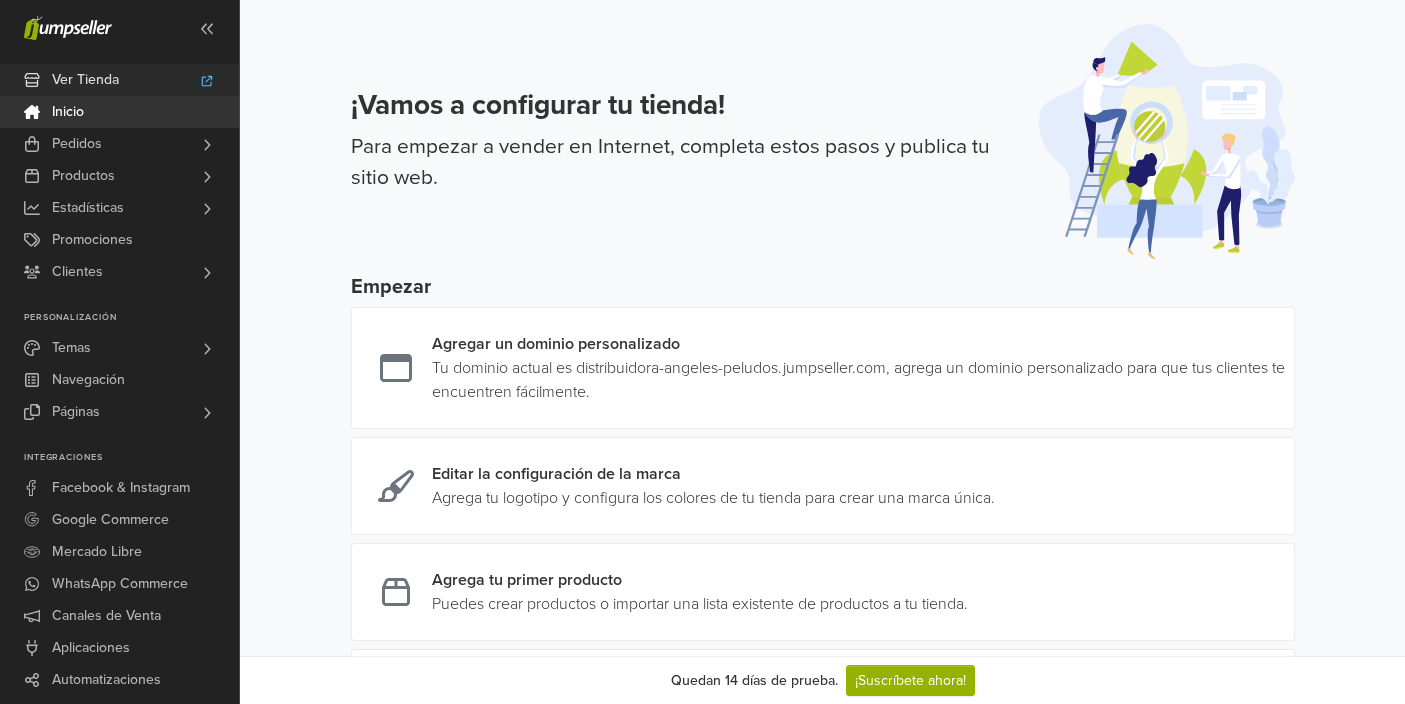 click on "Ver Tienda" at bounding box center (85, 80) 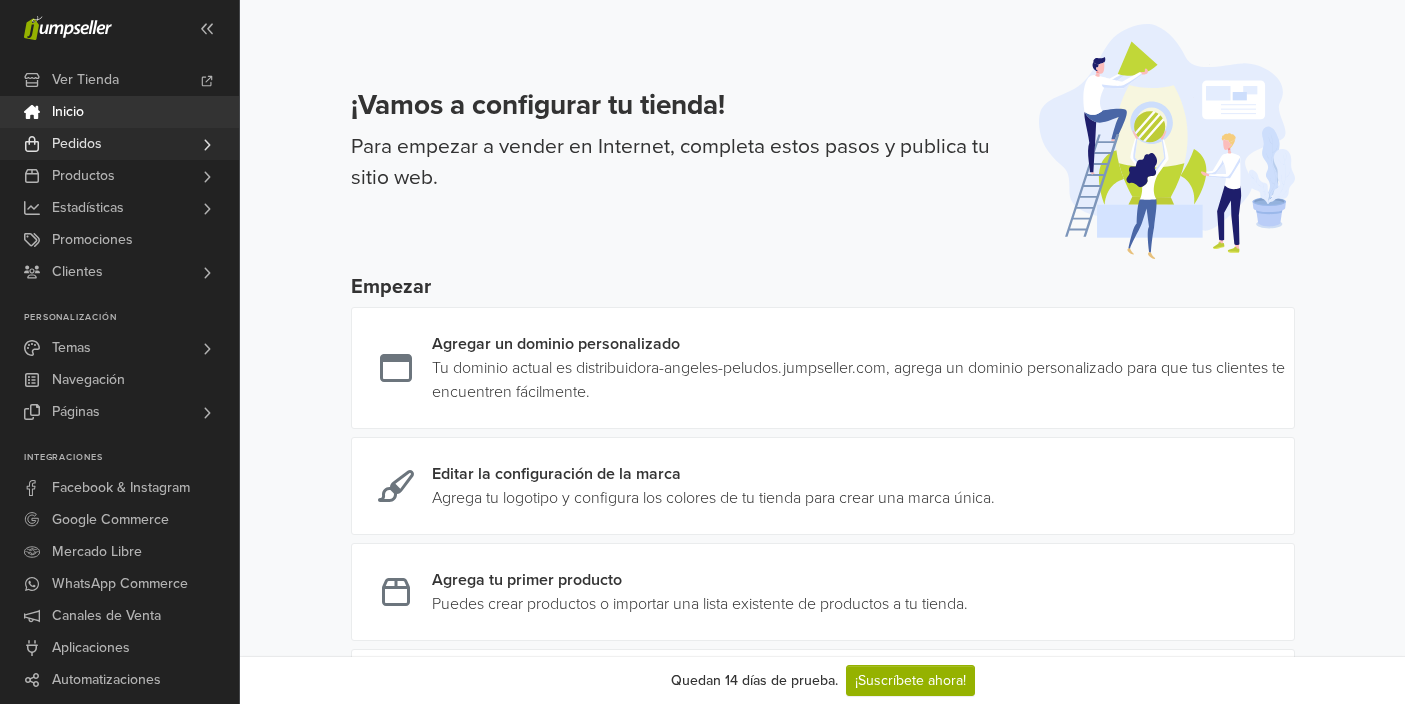 click on "Pedidos" at bounding box center [77, 144] 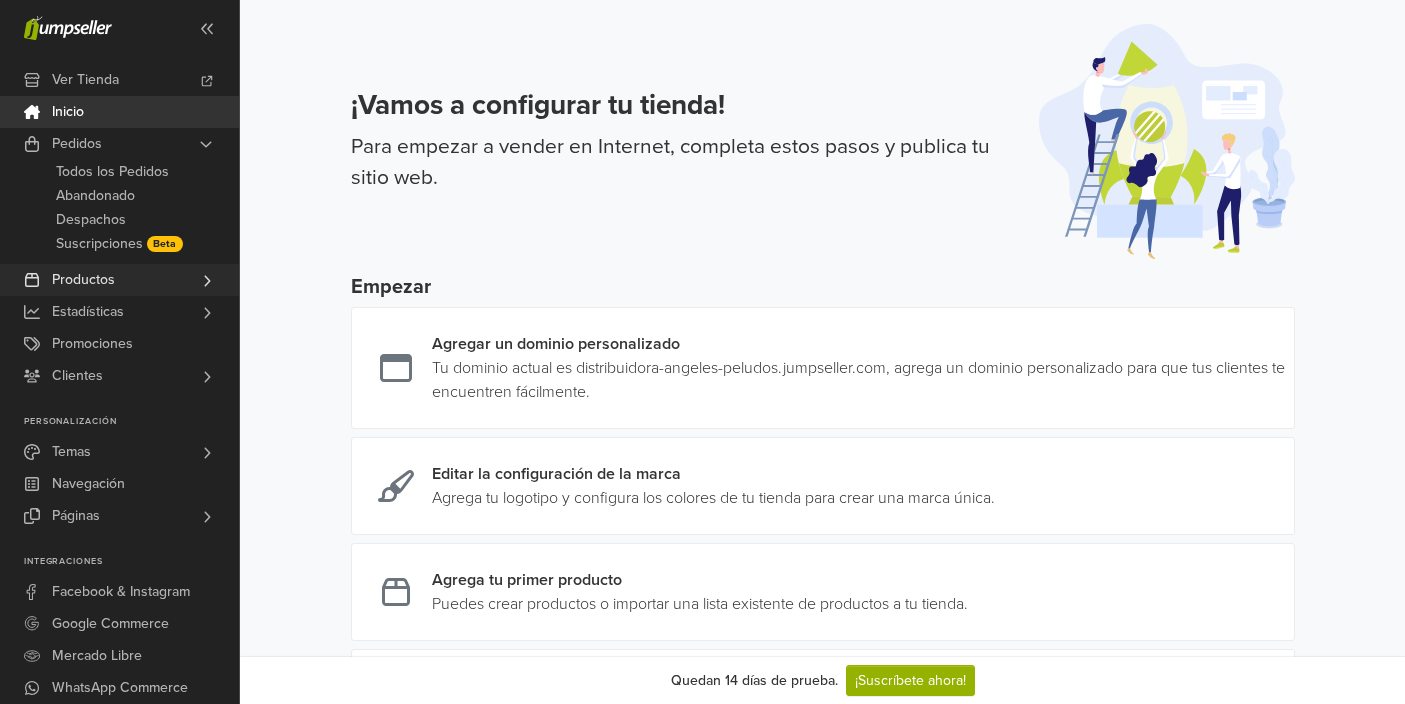 click on "Productos" at bounding box center [83, 280] 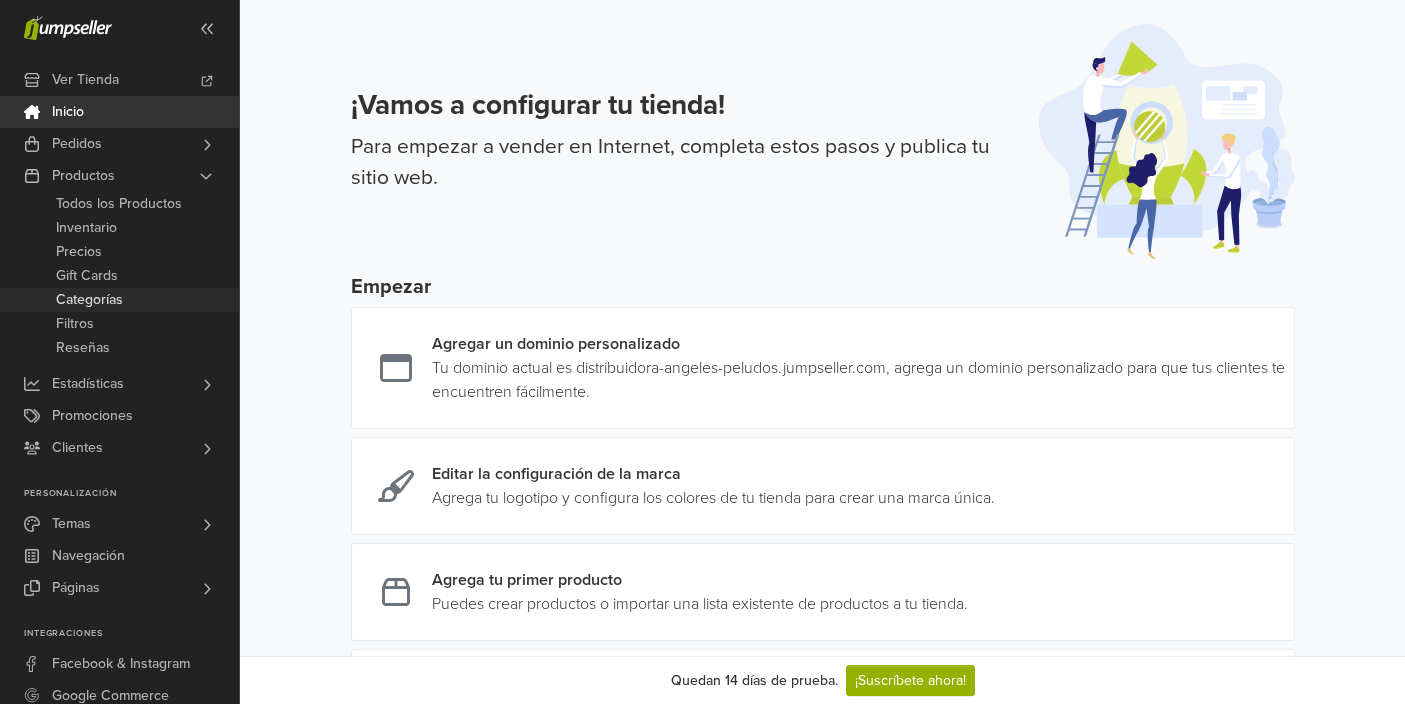 click on "Categorías" at bounding box center [89, 300] 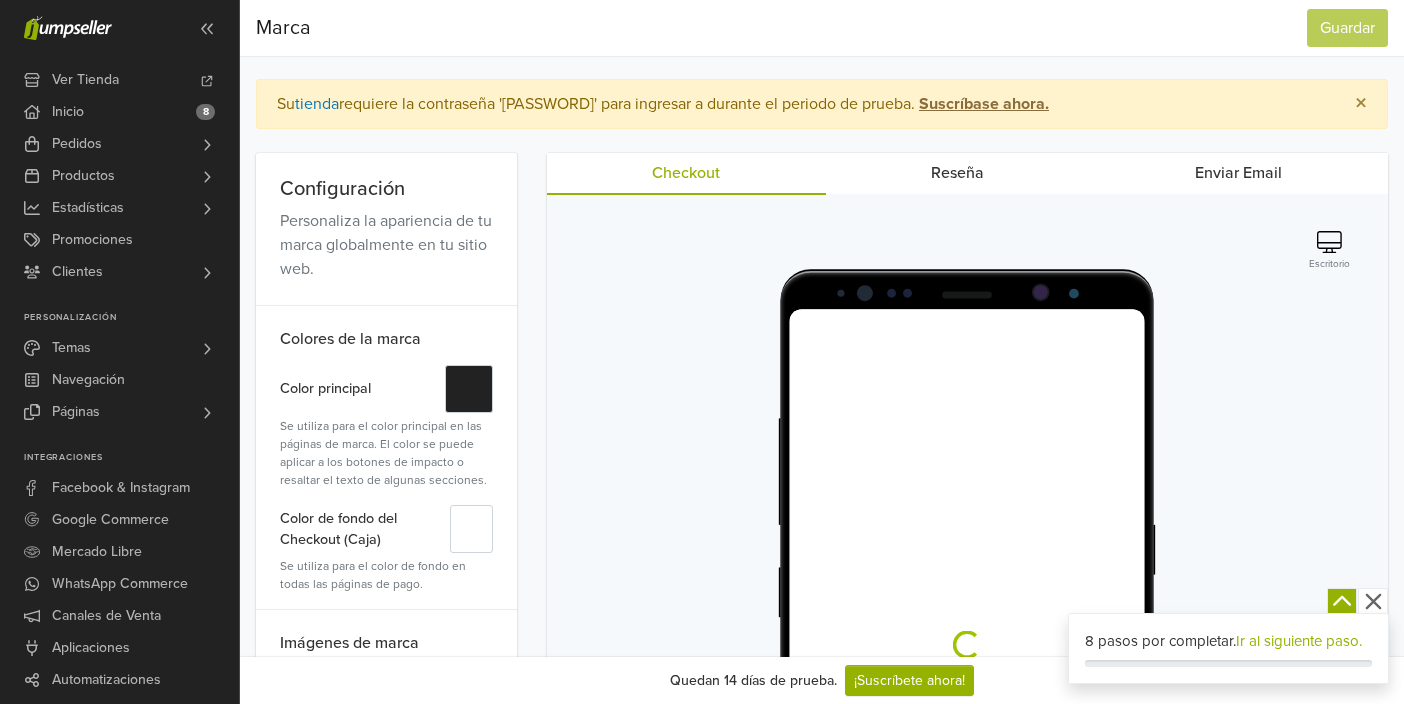 scroll, scrollTop: 0, scrollLeft: 0, axis: both 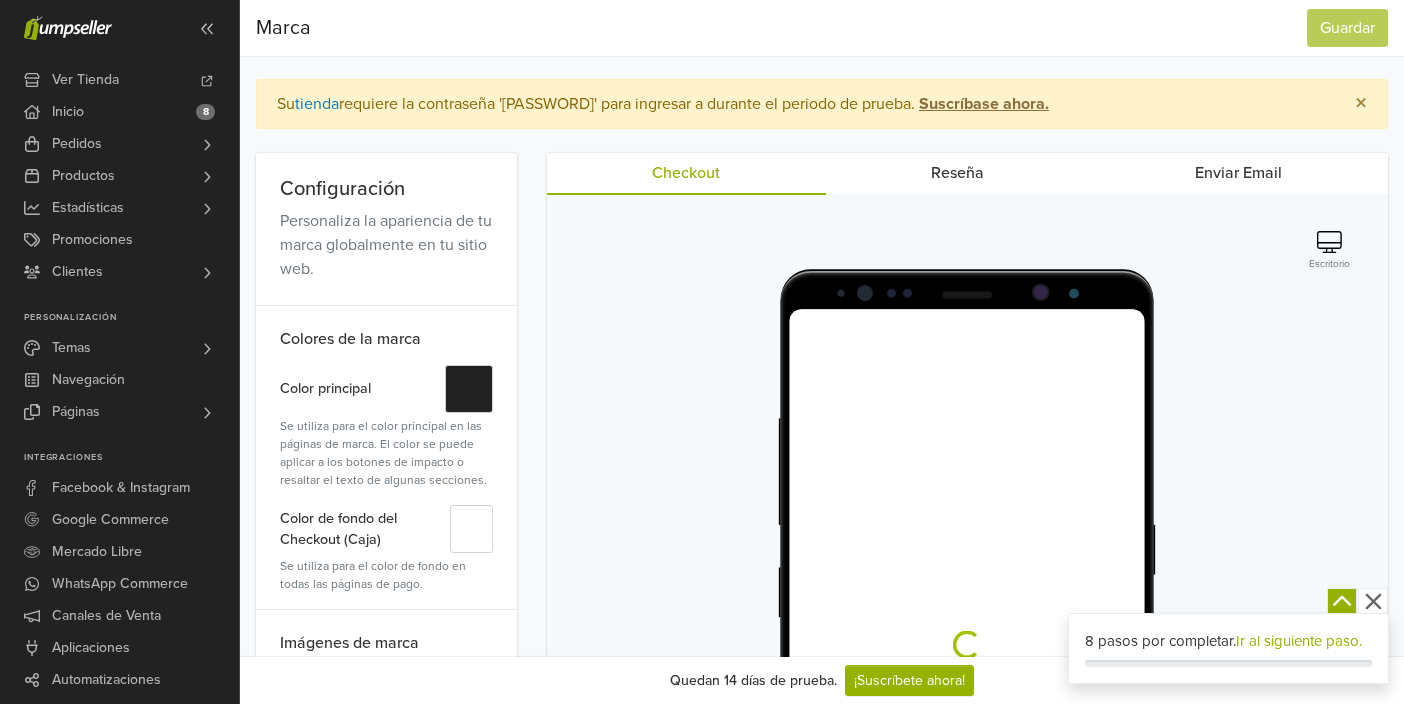 click 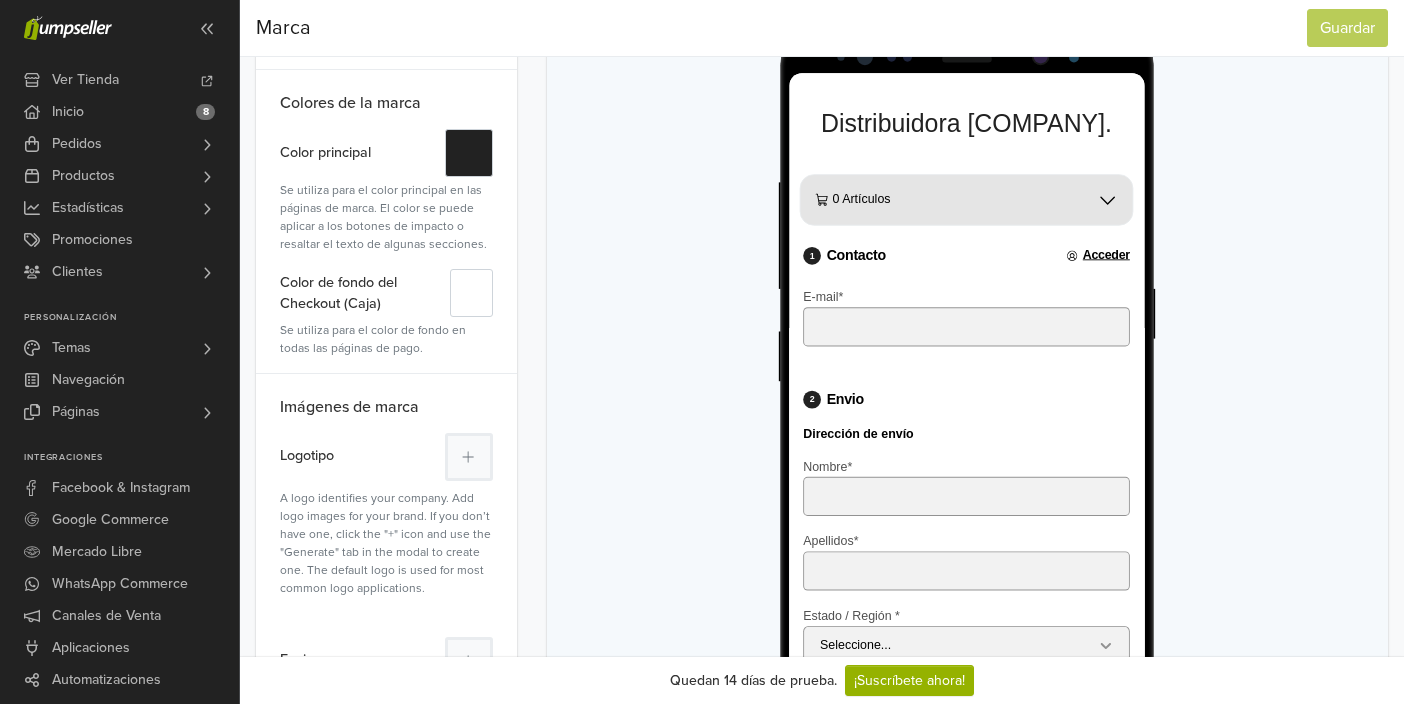 scroll, scrollTop: 263, scrollLeft: 0, axis: vertical 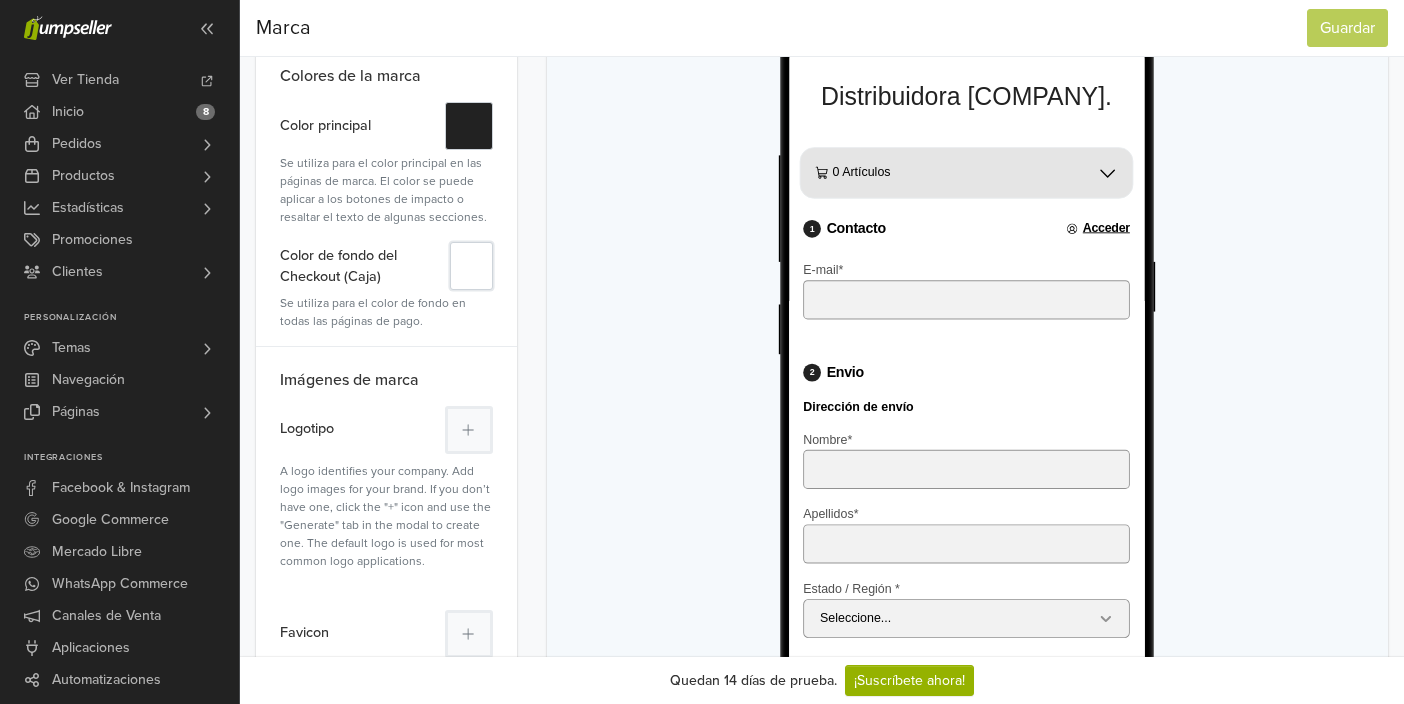 click on "#" at bounding box center [471, 266] 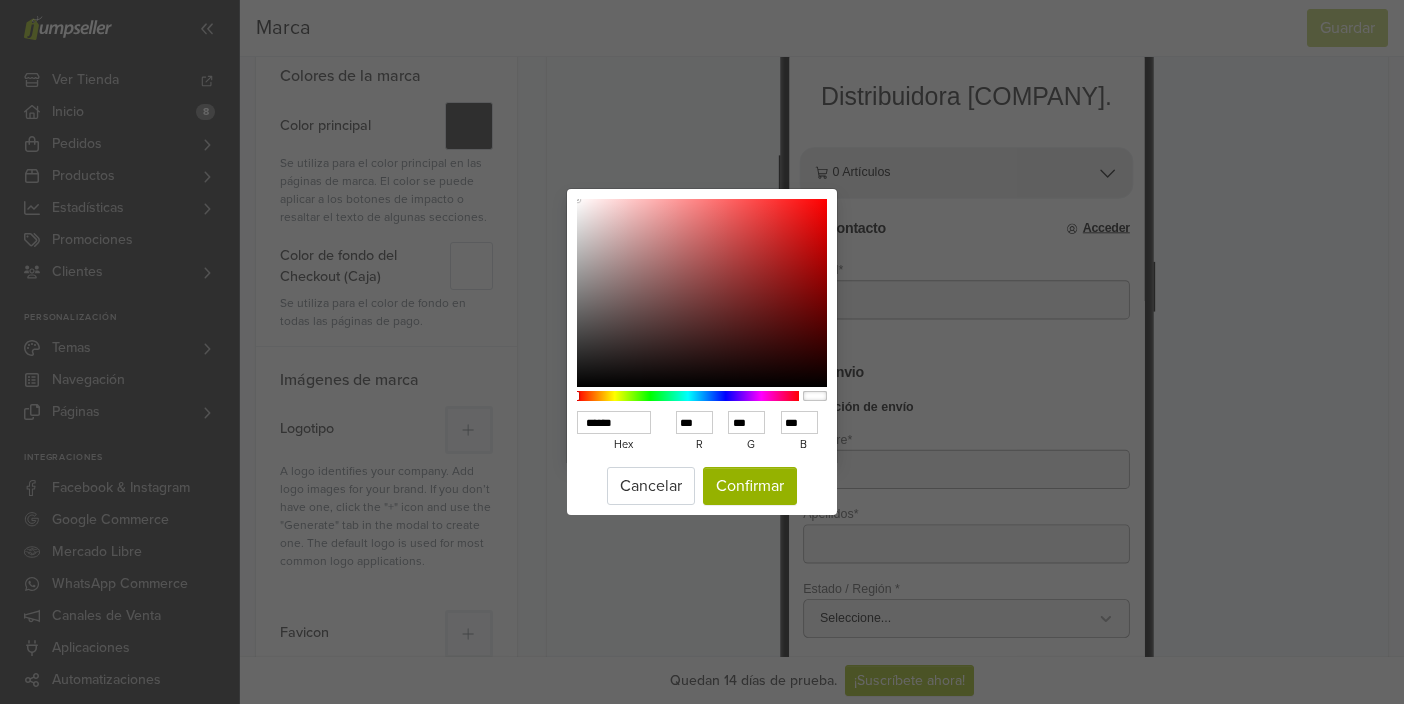 click on "****** hex *** r *** g *** b *** a Cancelar Confirmar" at bounding box center [702, 352] 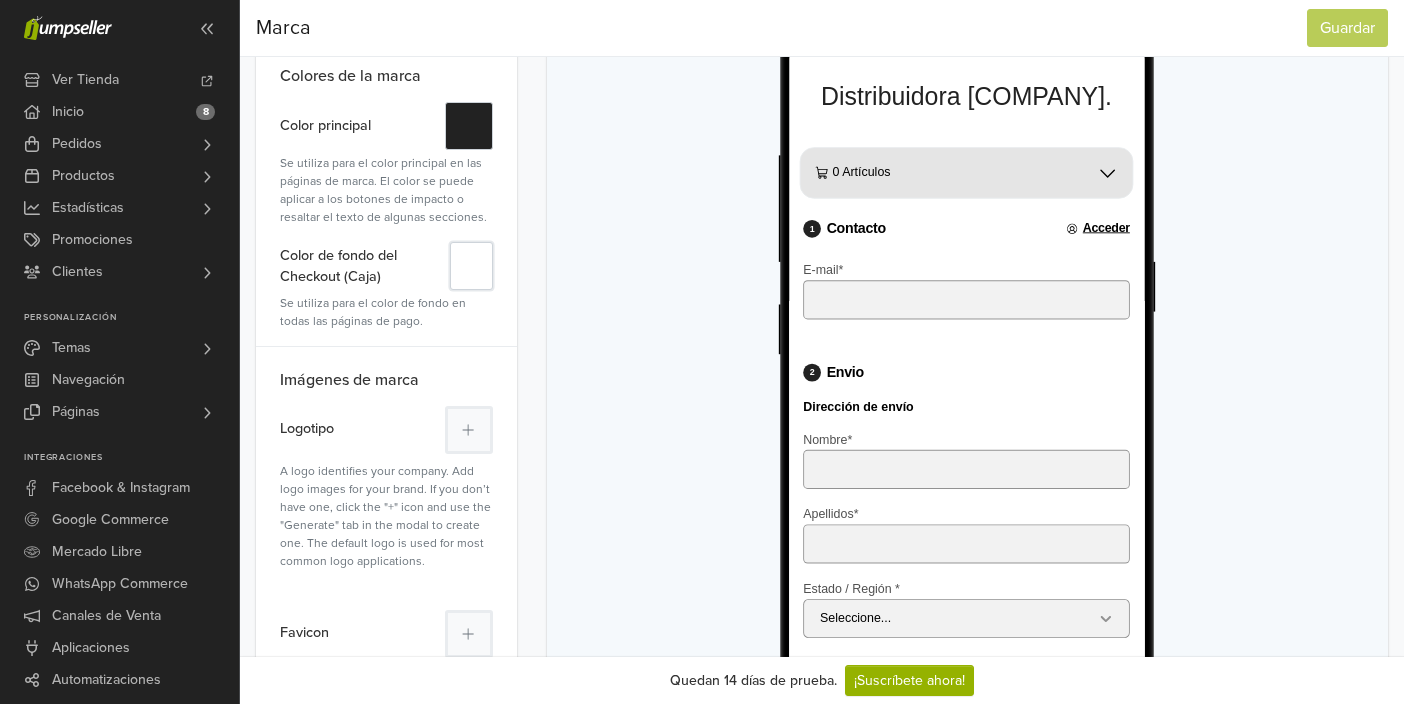 click on "#" at bounding box center [471, 266] 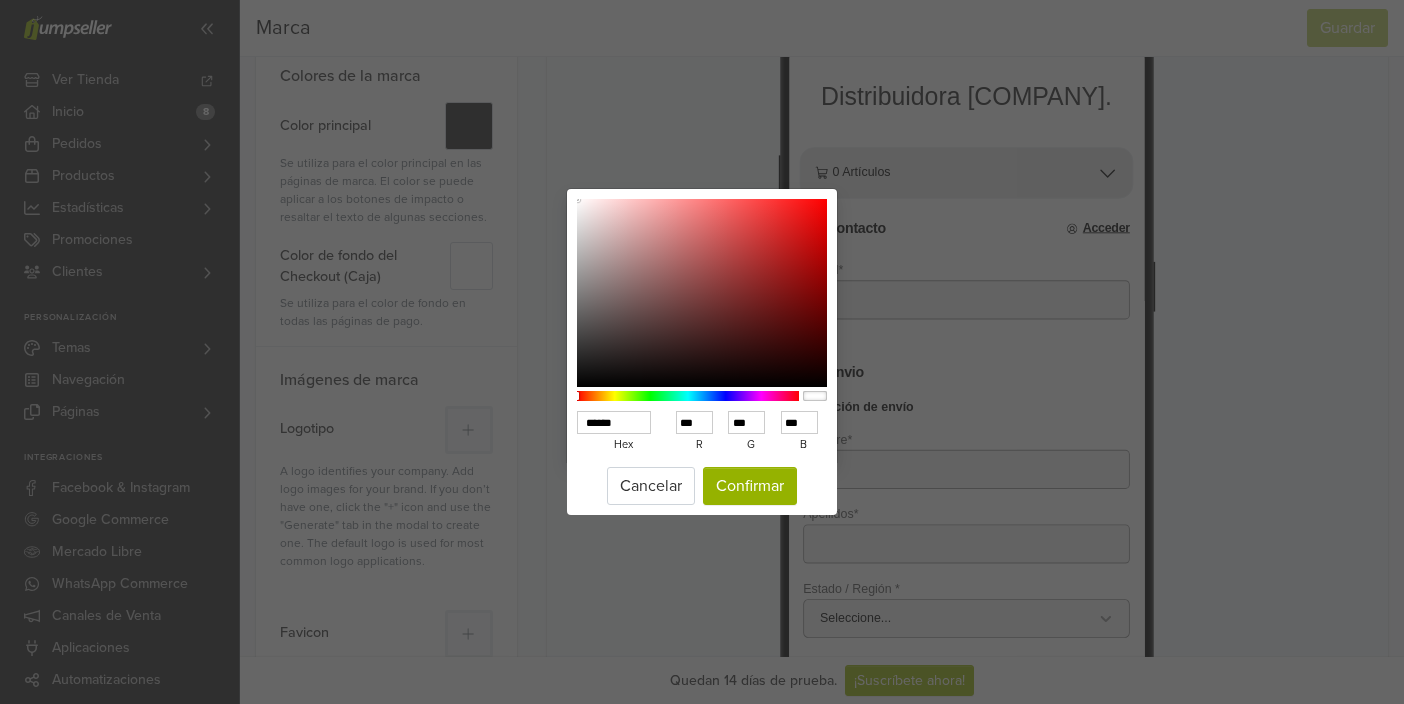 click at bounding box center [688, 396] 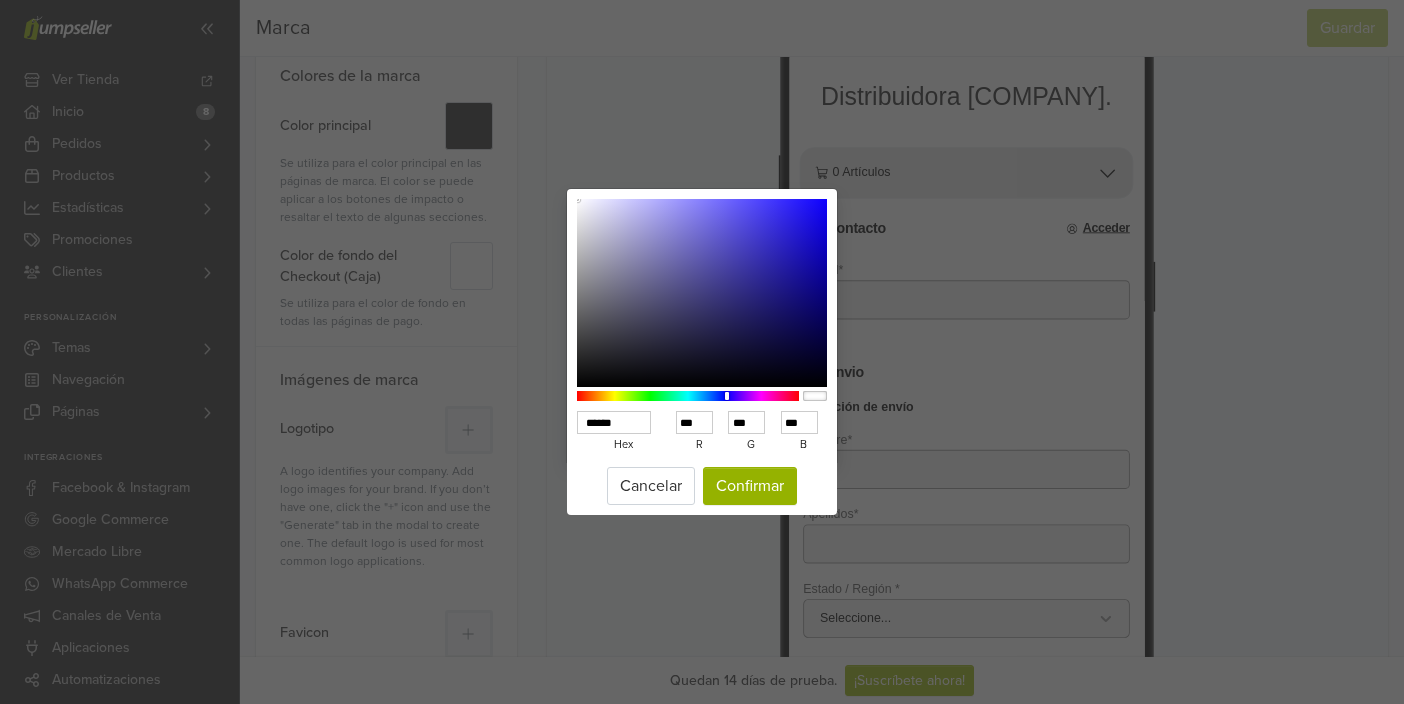 click at bounding box center [702, 293] 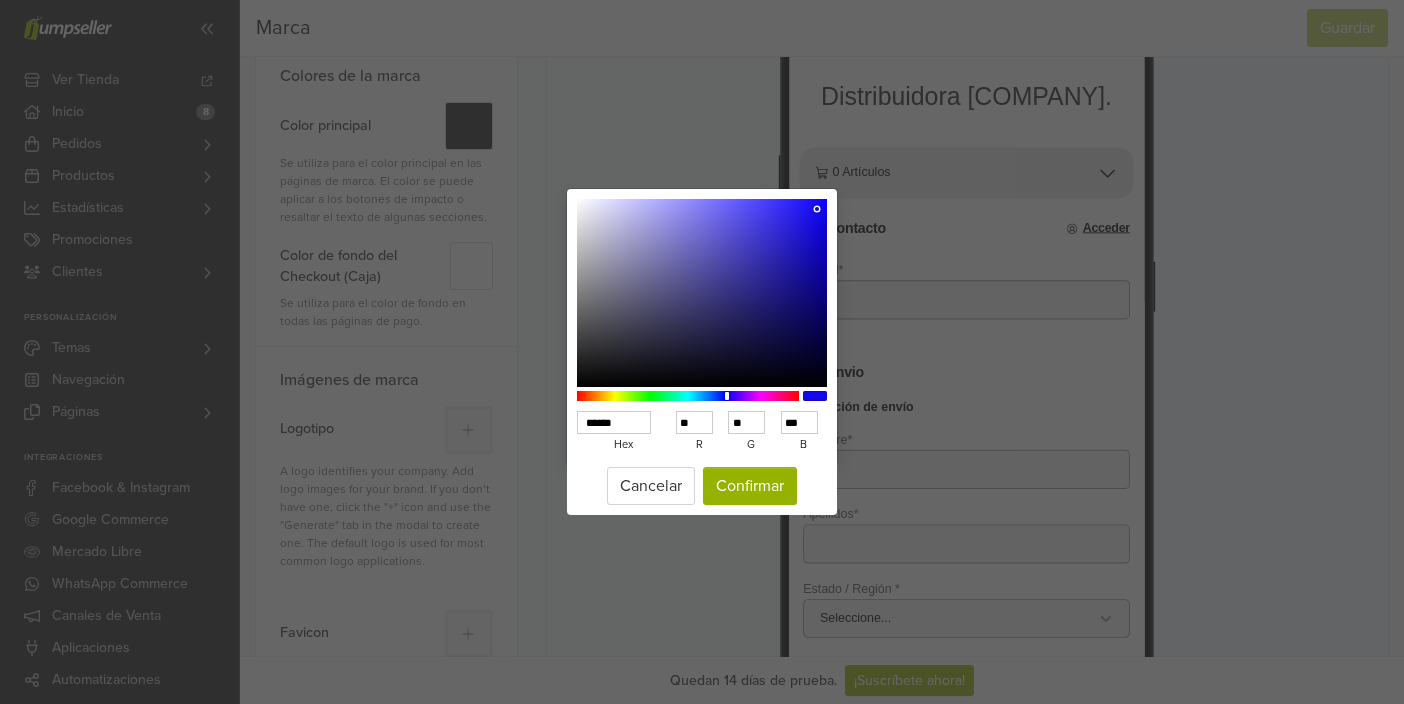 type on "******" 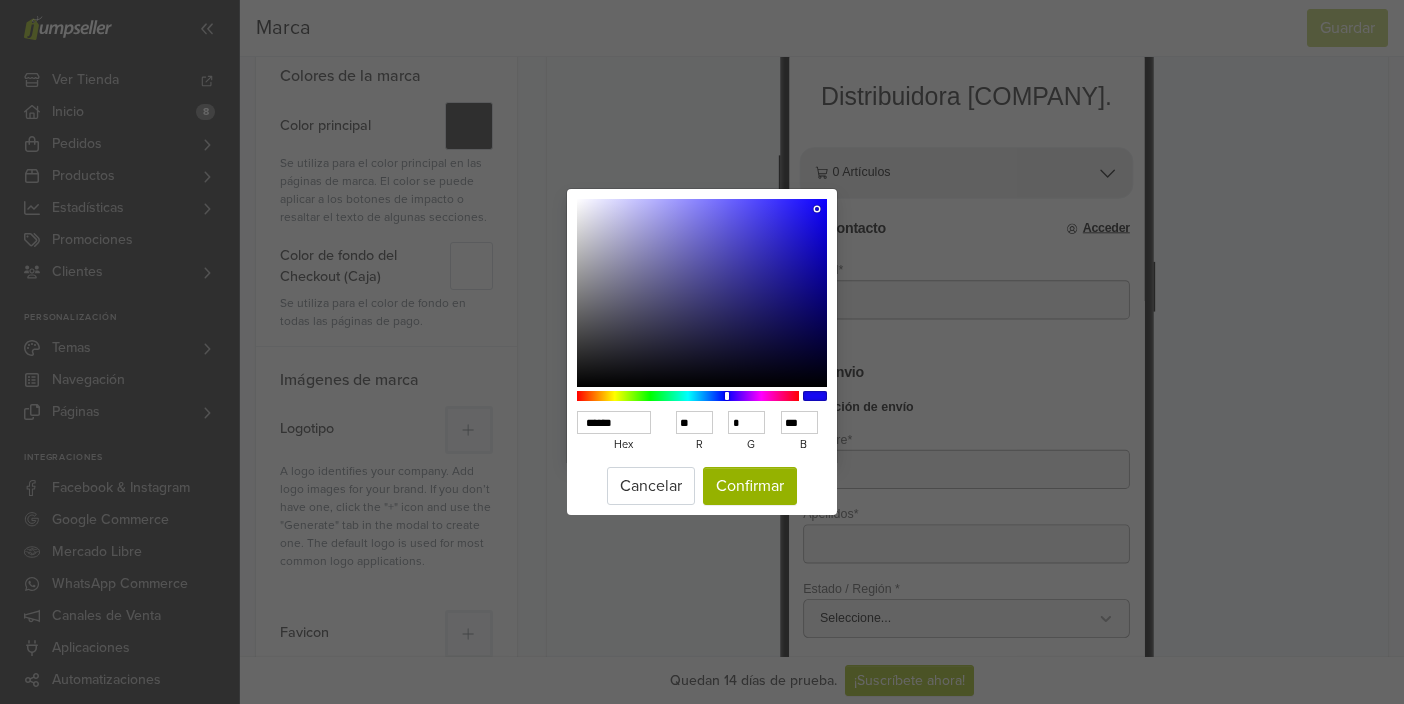 click at bounding box center (702, 293) 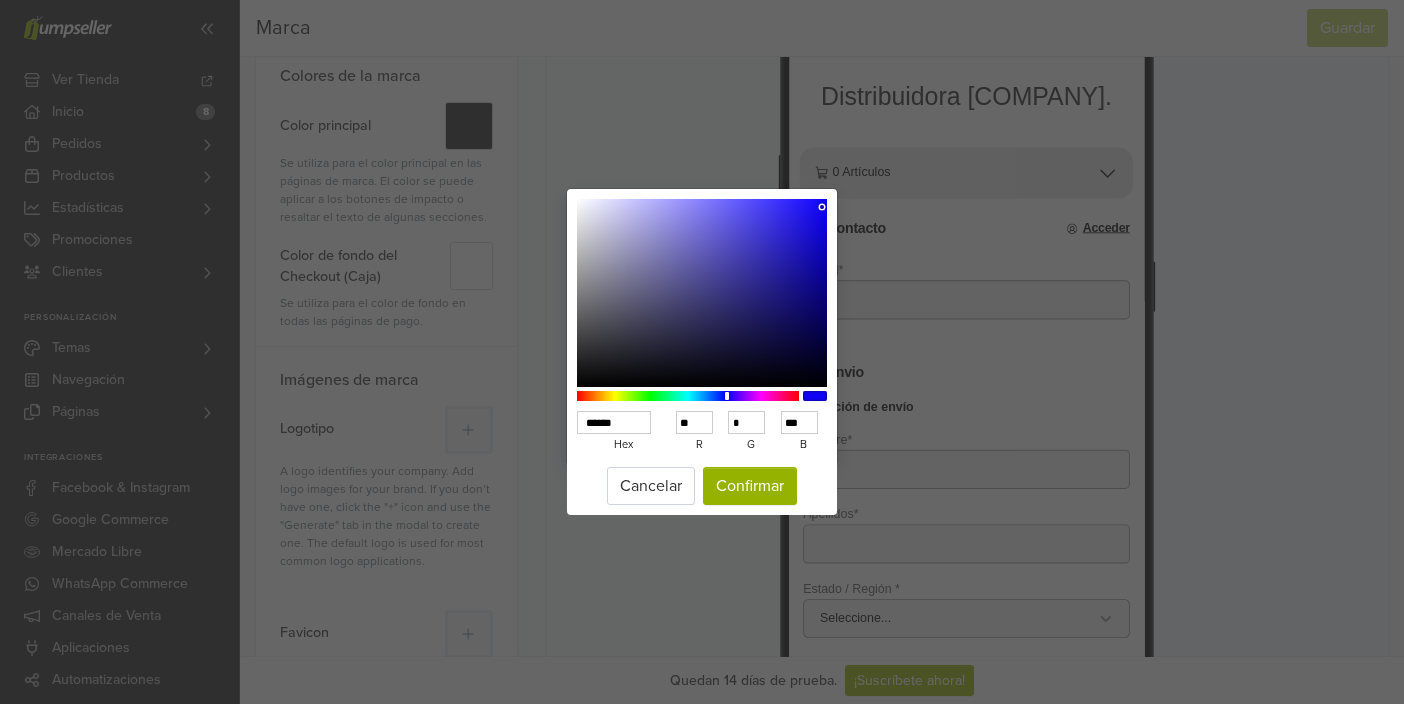 type on "******" 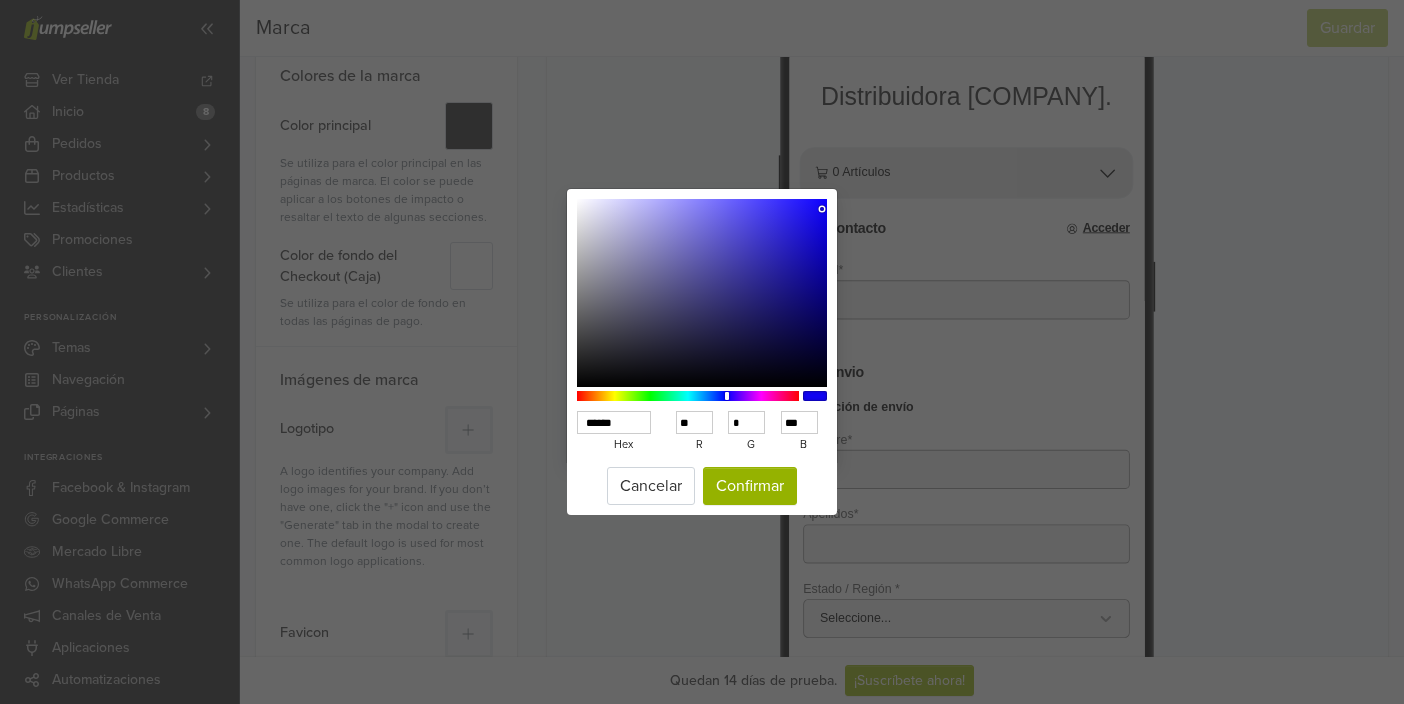 type on "******" 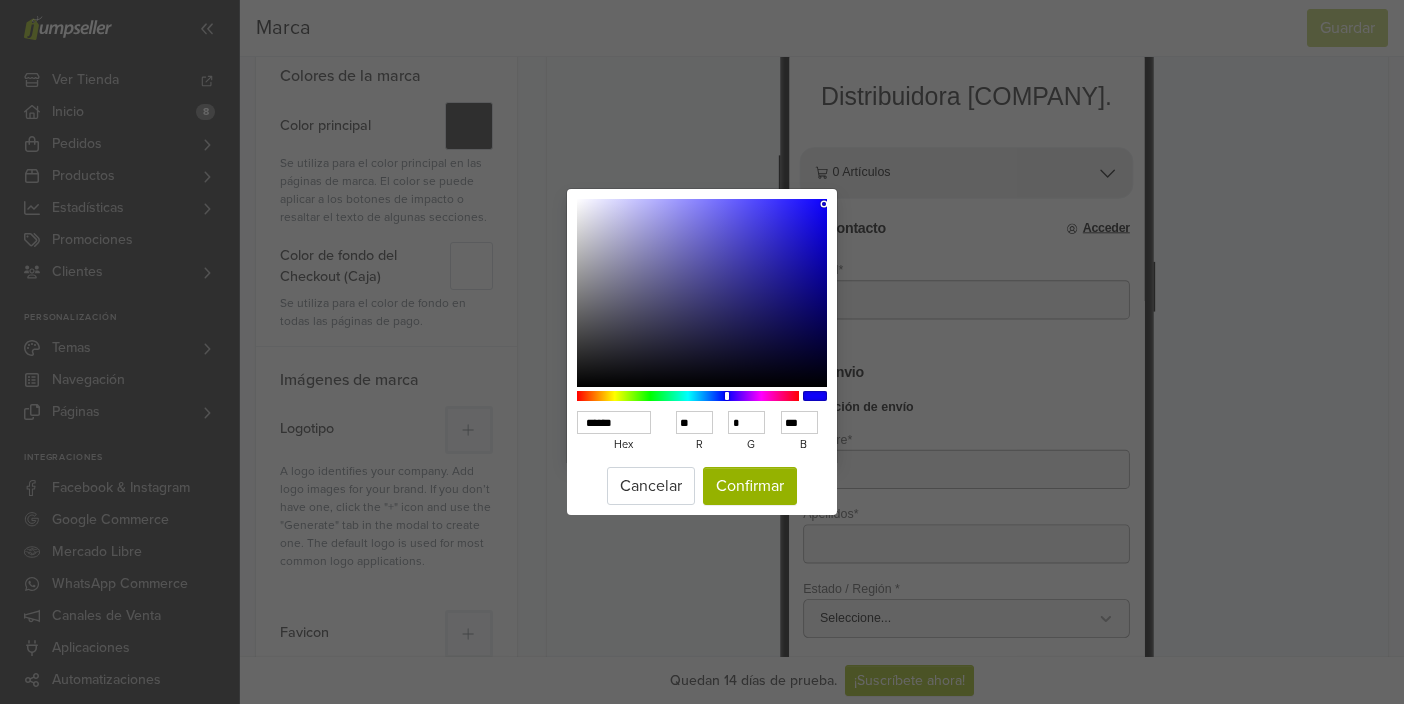 type on "******" 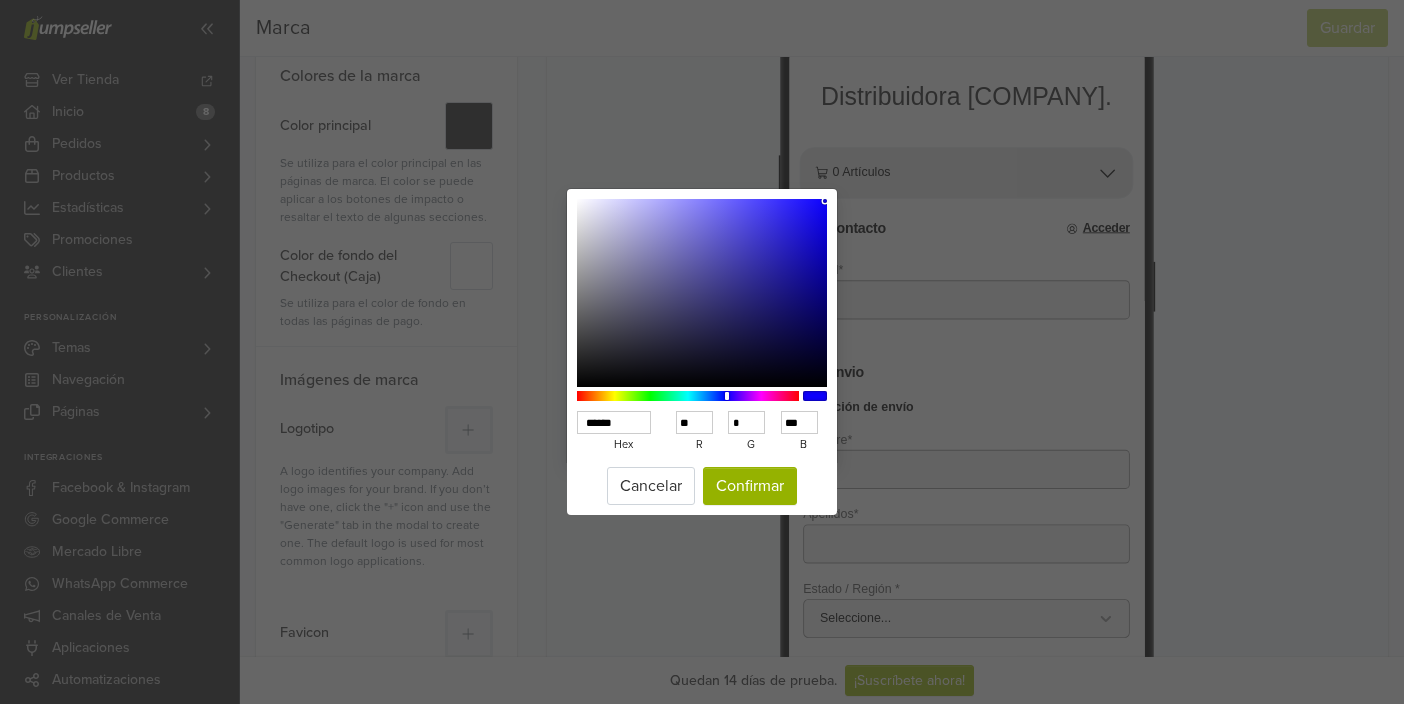 type on "******" 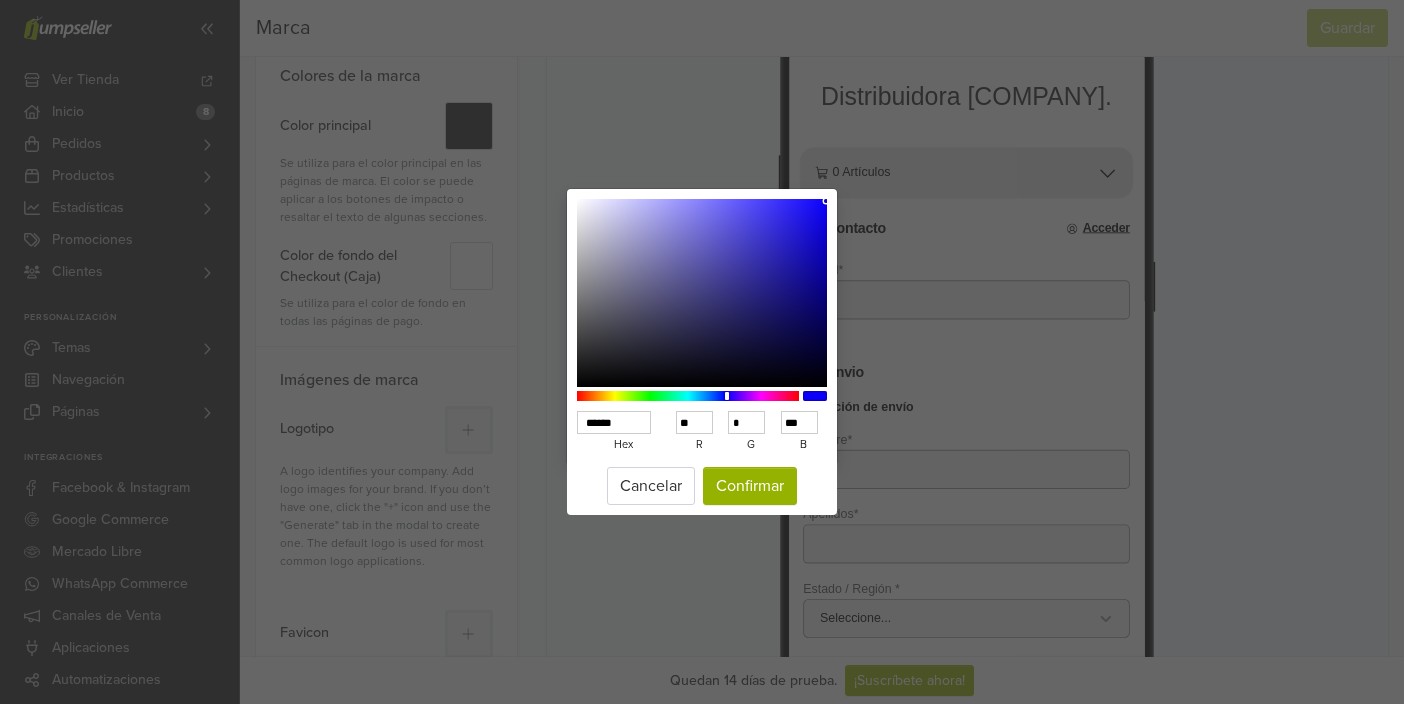 type on "******" 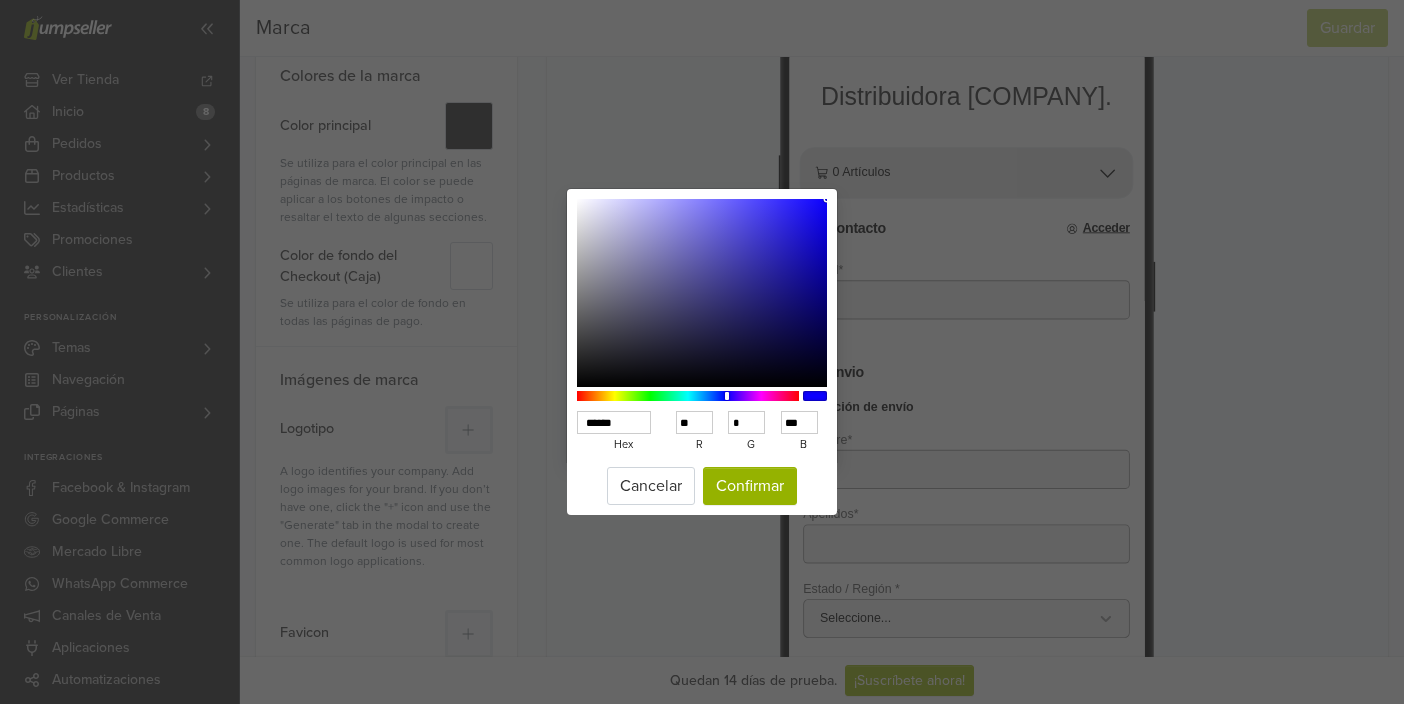 drag, startPoint x: 822, startPoint y: 209, endPoint x: 829, endPoint y: 199, distance: 12.206555 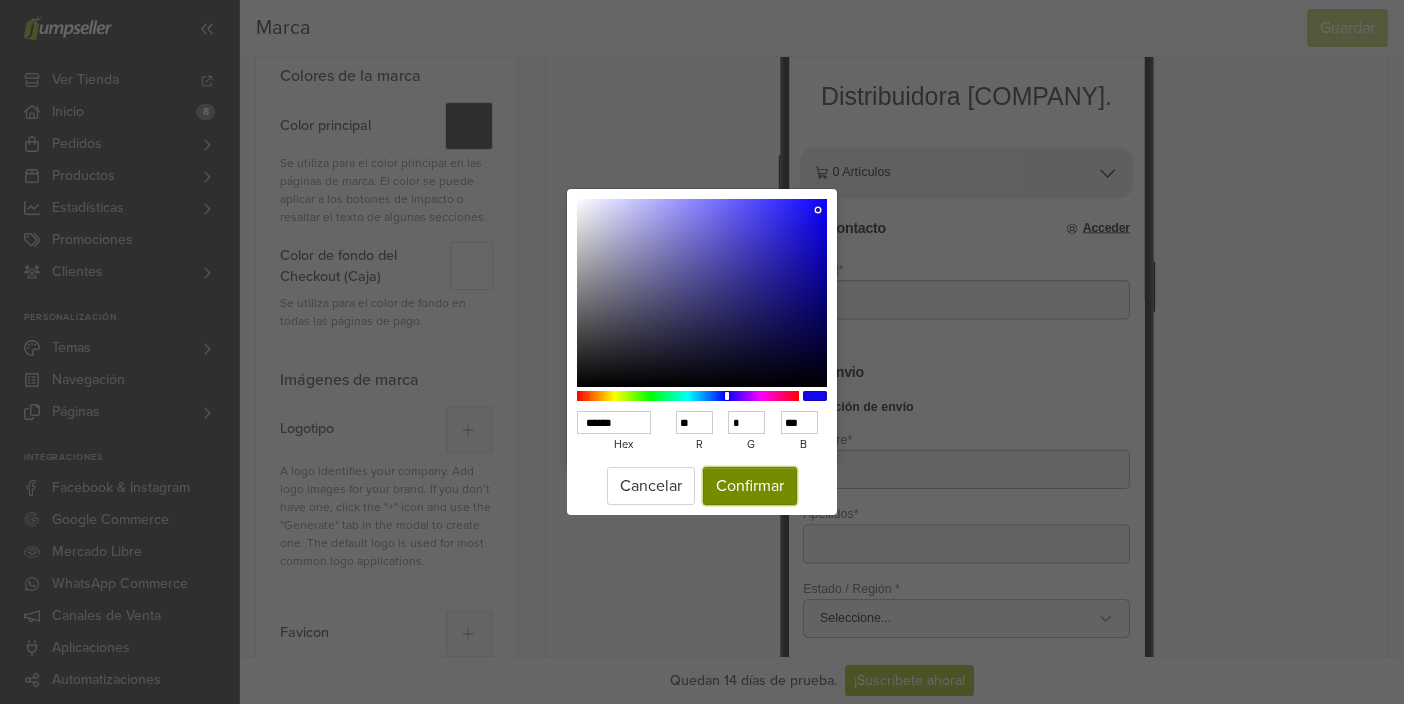 click on "Confirmar" at bounding box center (750, 486) 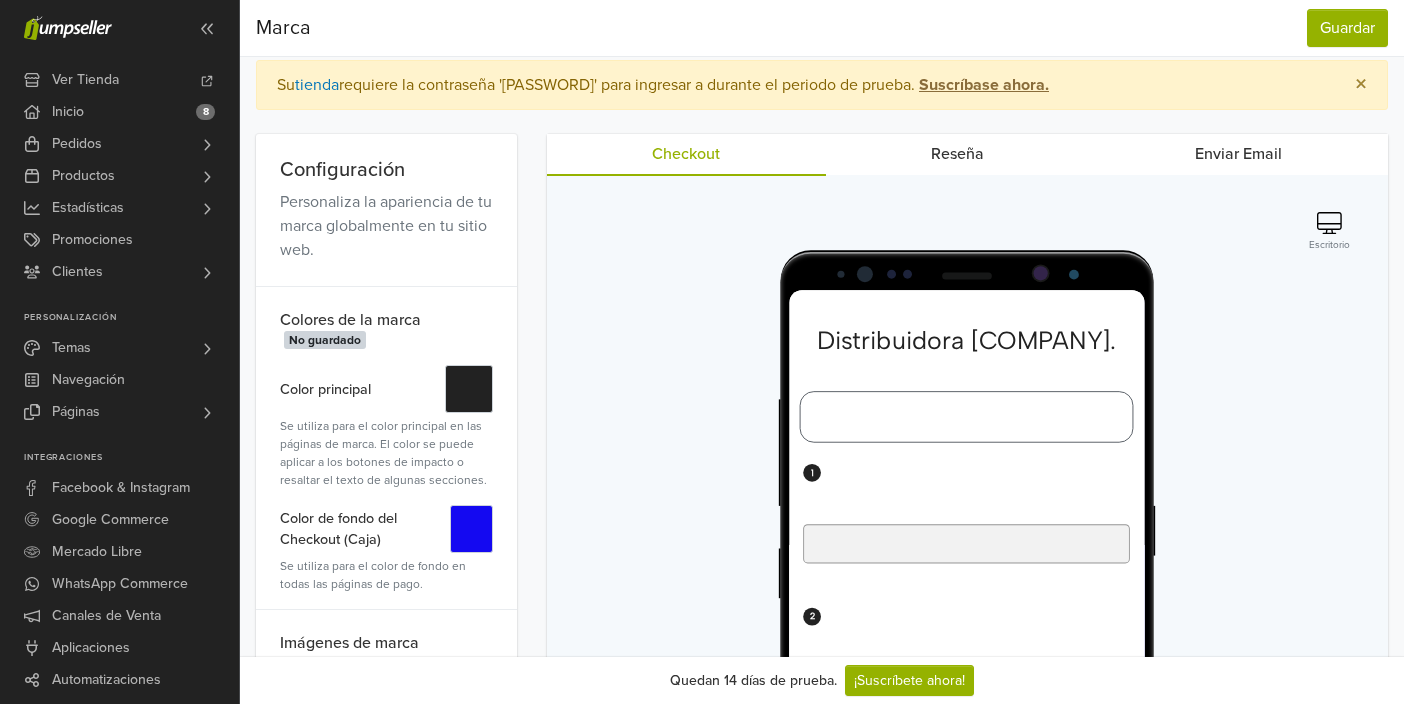 scroll, scrollTop: 0, scrollLeft: 0, axis: both 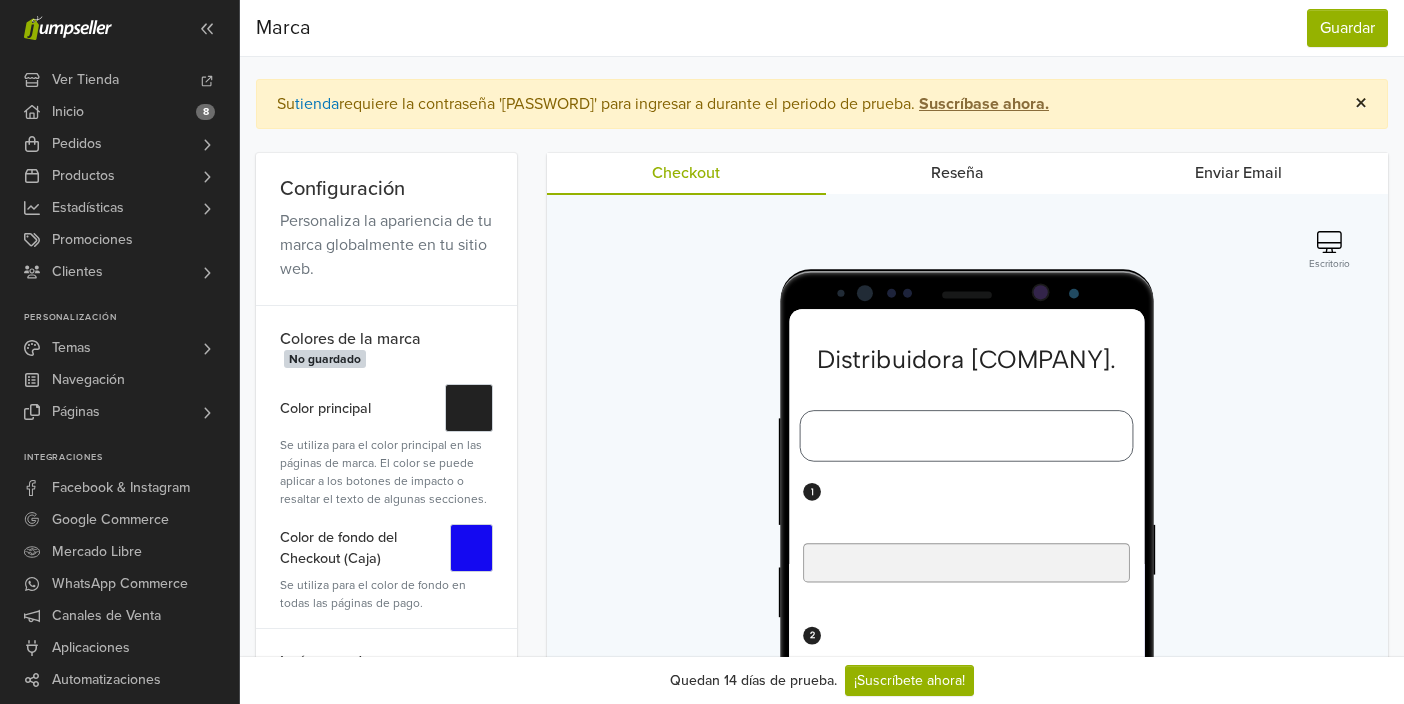click on "×" at bounding box center (1361, 103) 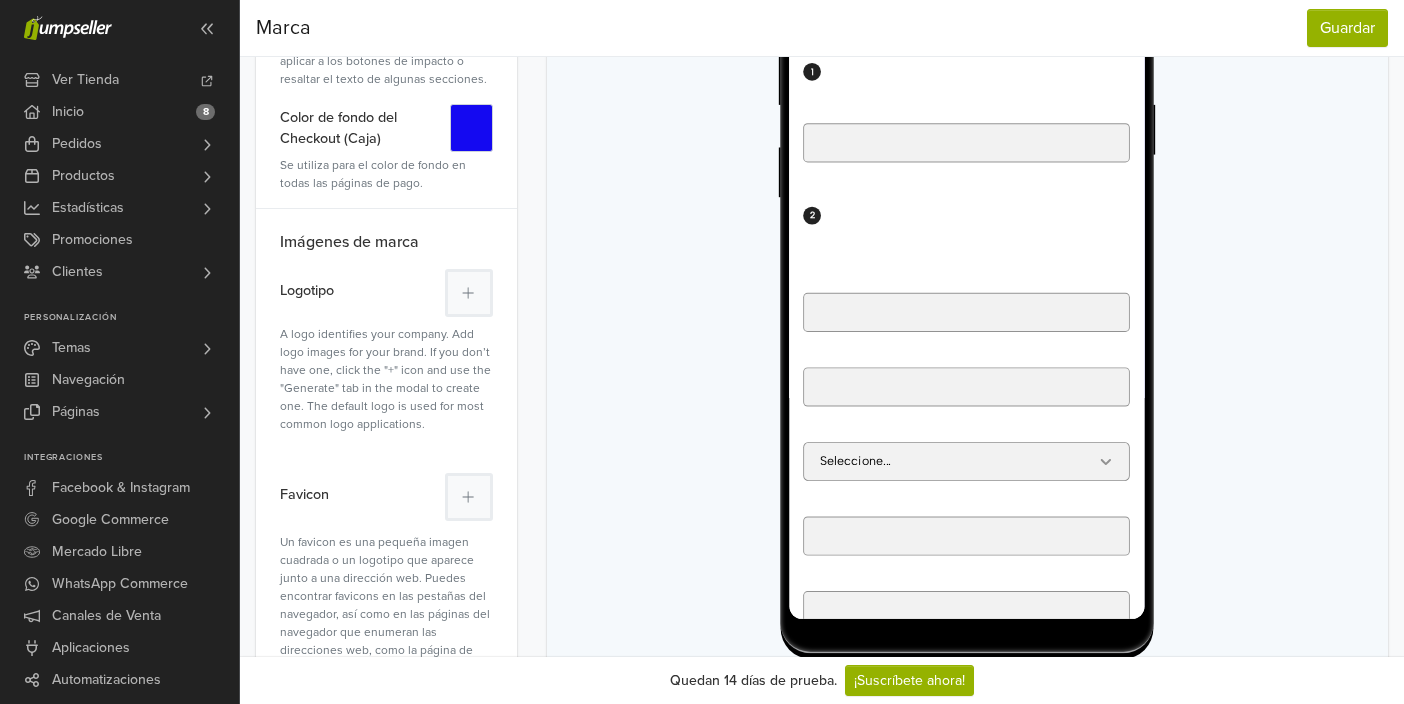 scroll, scrollTop: 0, scrollLeft: 0, axis: both 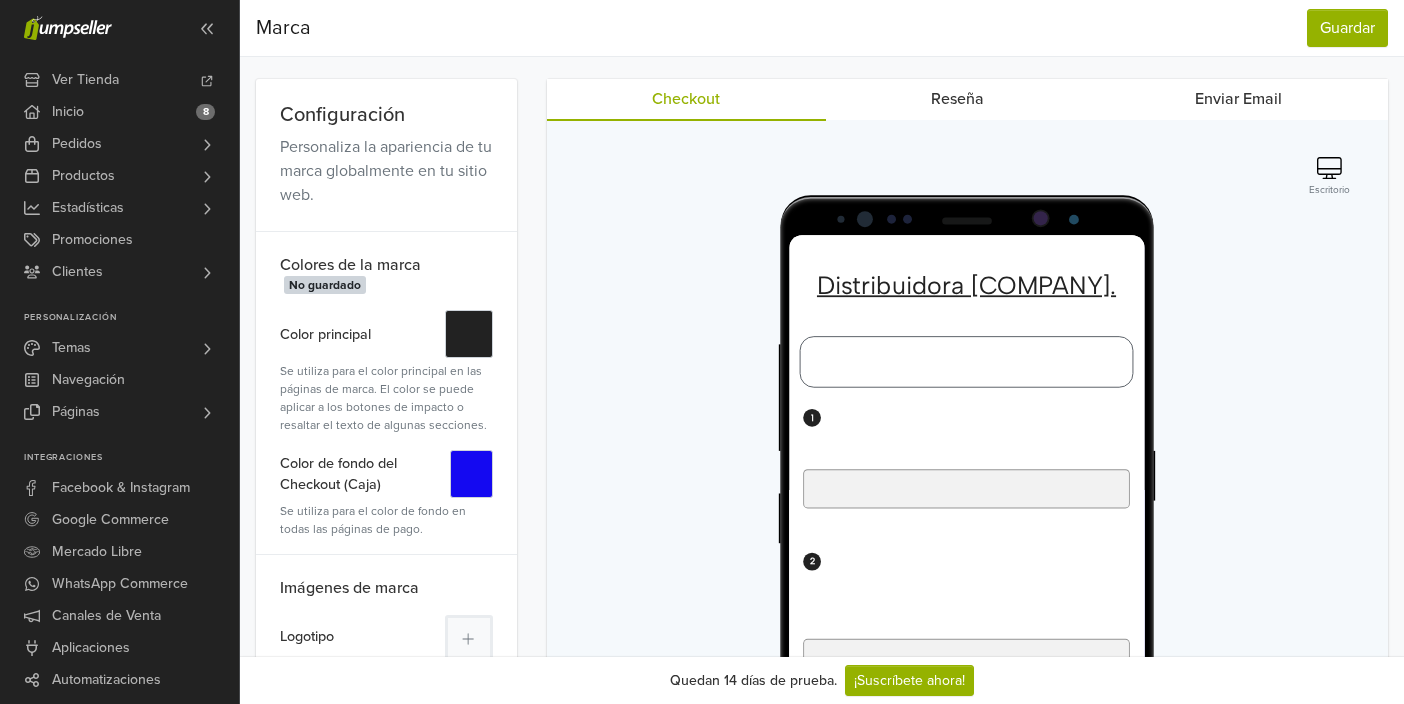 click on "Distribuidora Angeles Peludos" at bounding box center [989, 291] 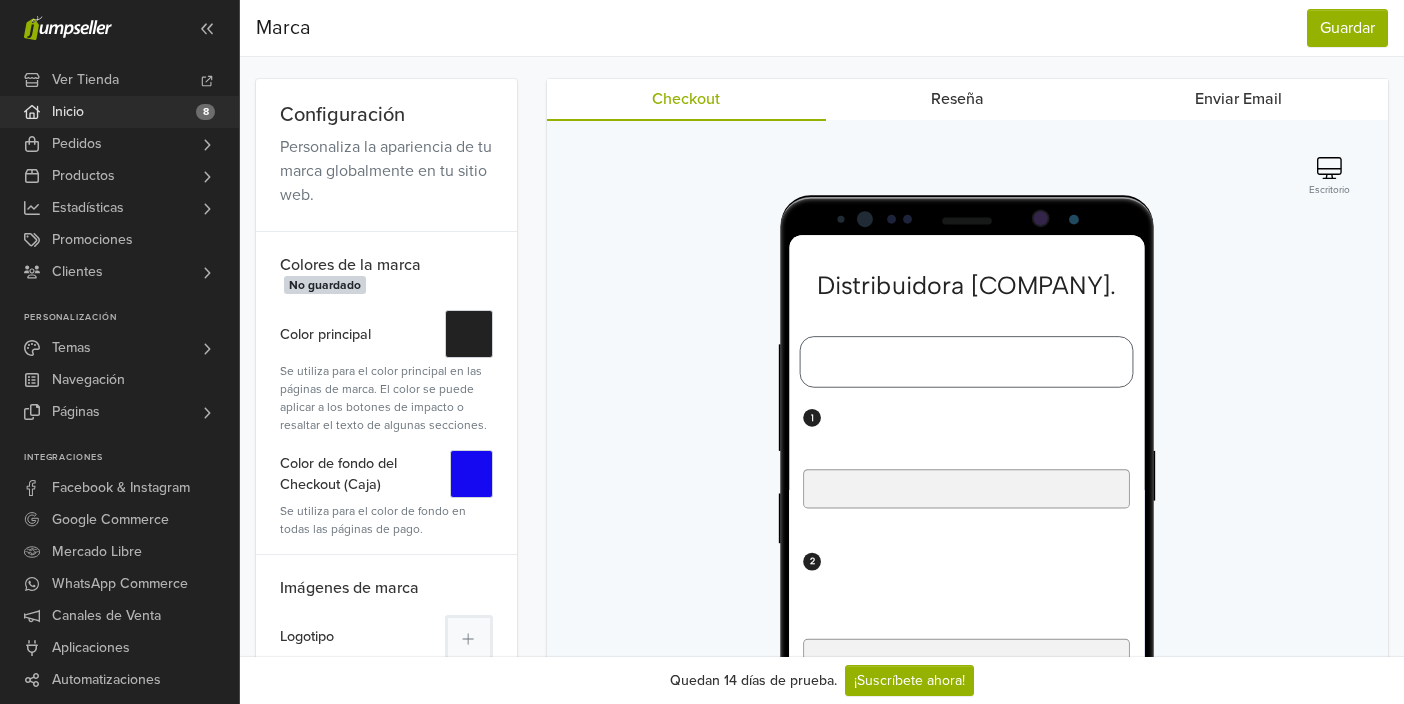 click on "Inicio
8" at bounding box center [119, 112] 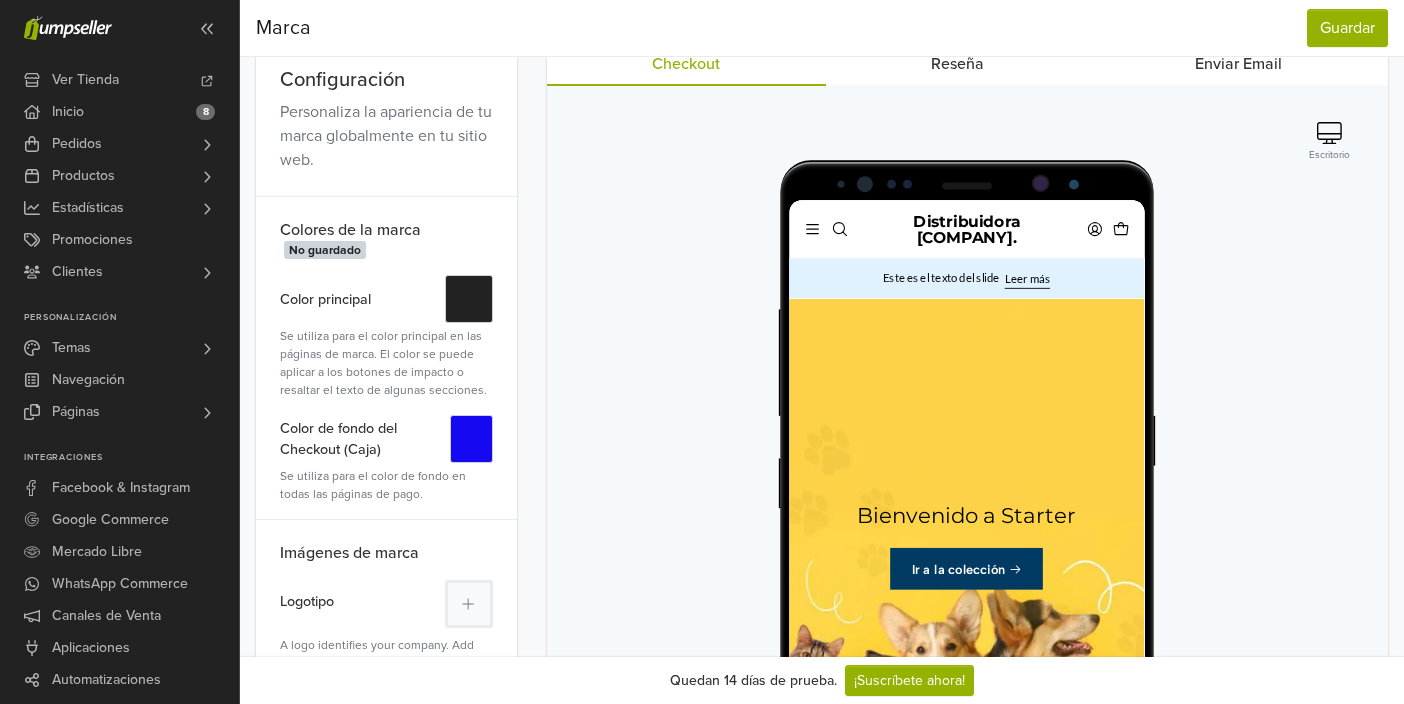 scroll, scrollTop: 0, scrollLeft: 0, axis: both 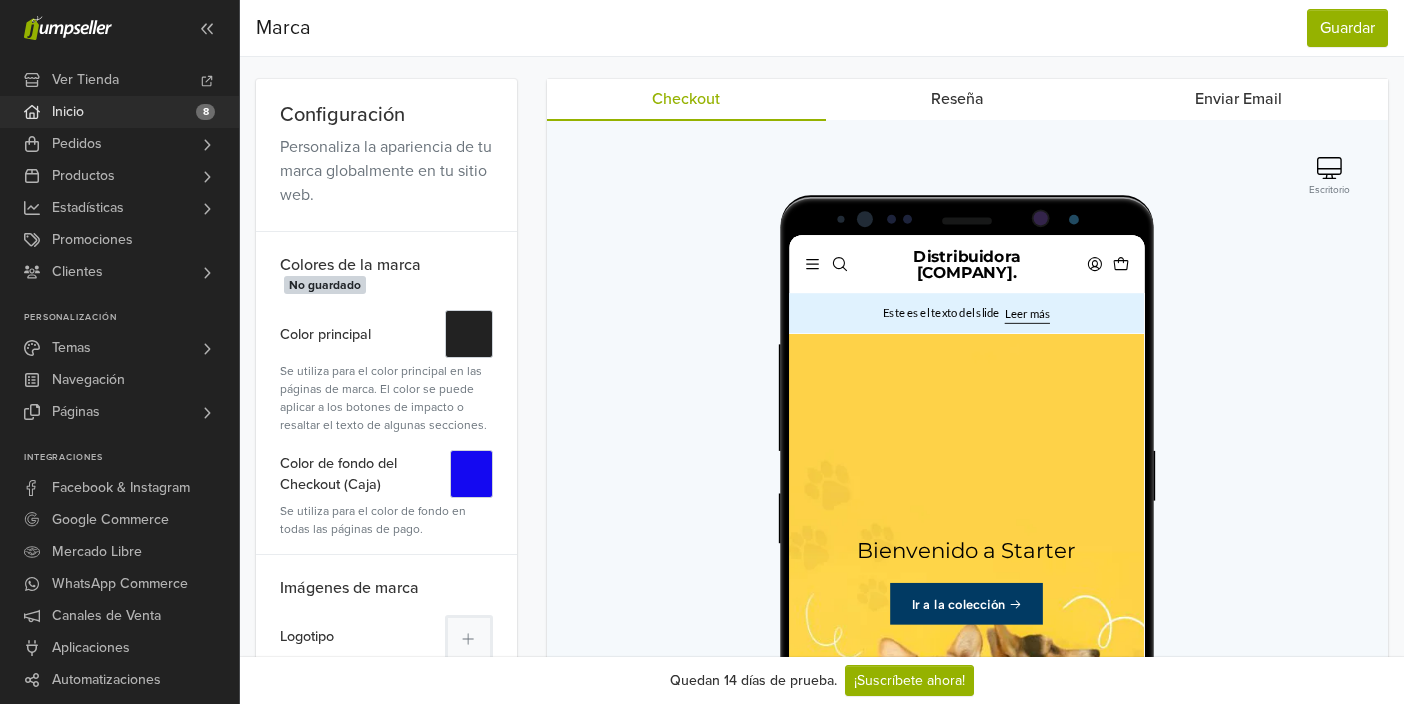 click on "Inicio" at bounding box center [68, 112] 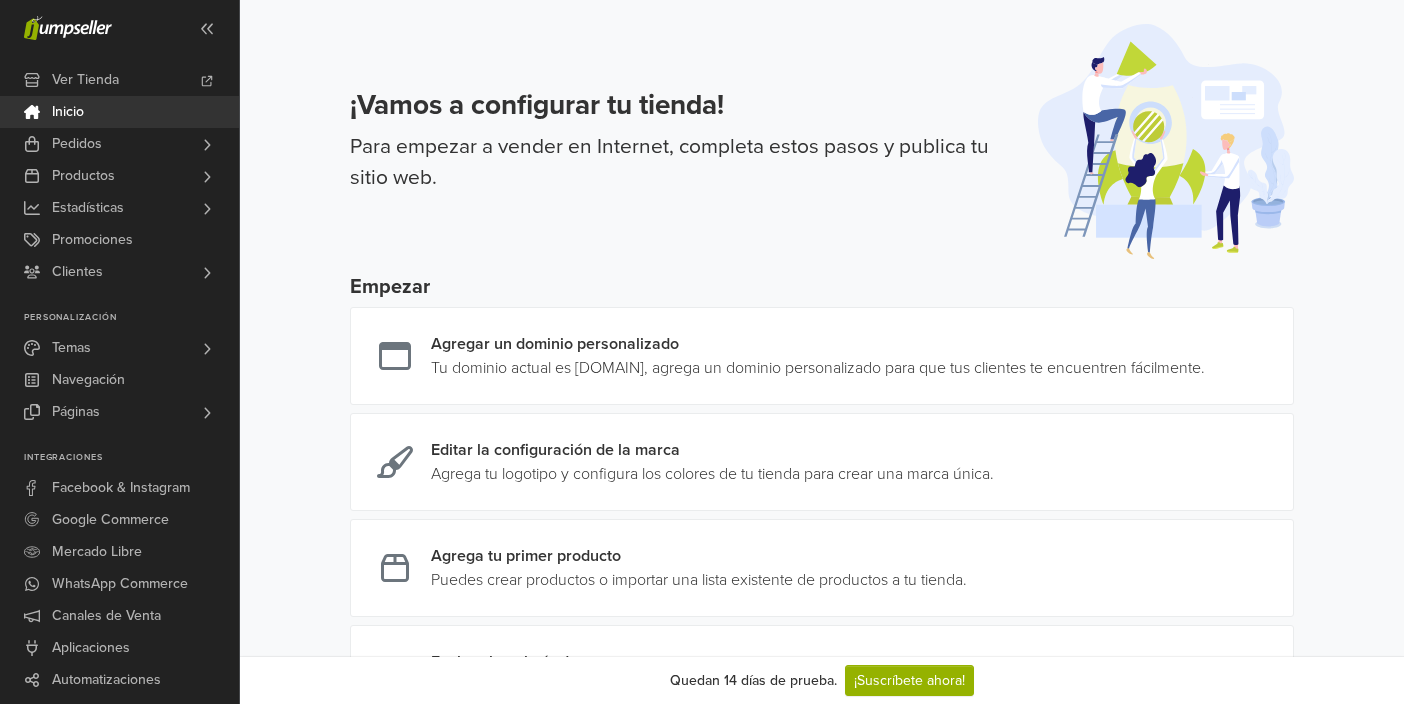 scroll, scrollTop: 0, scrollLeft: 0, axis: both 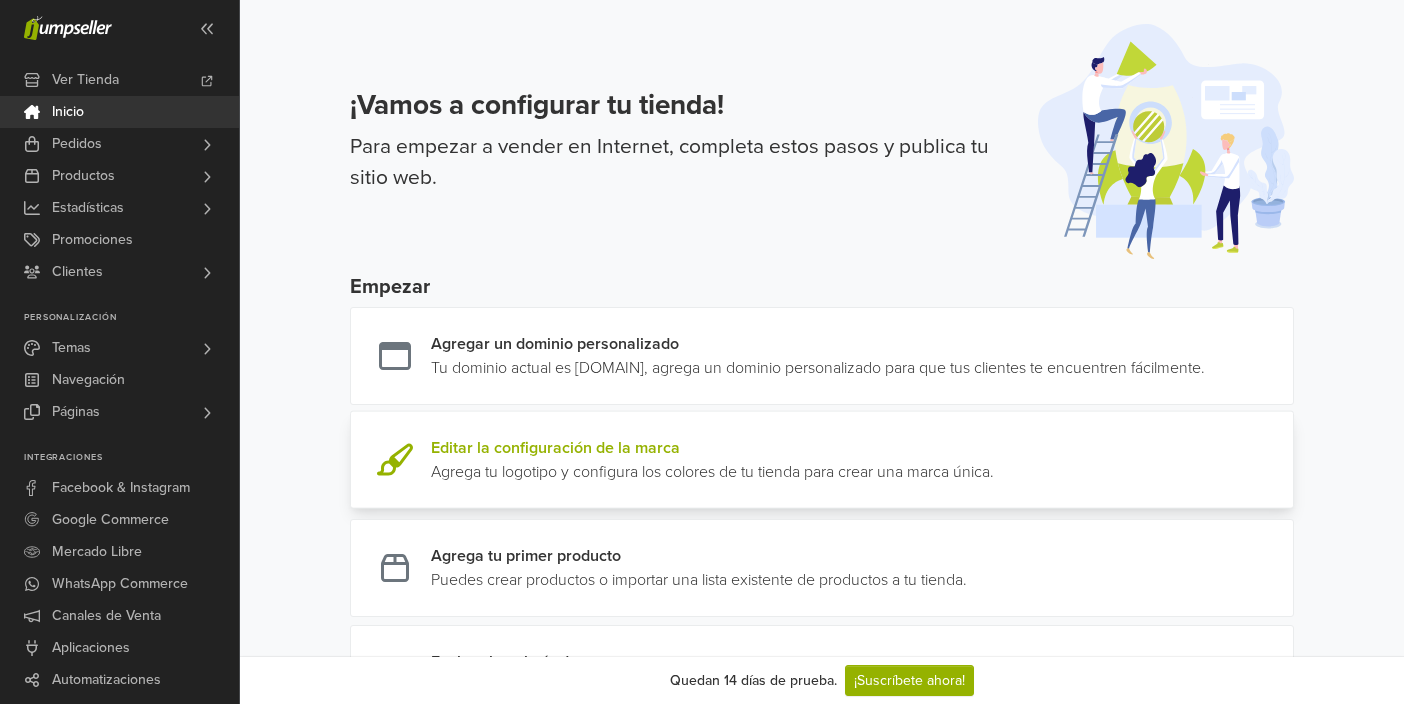 click at bounding box center (994, 460) 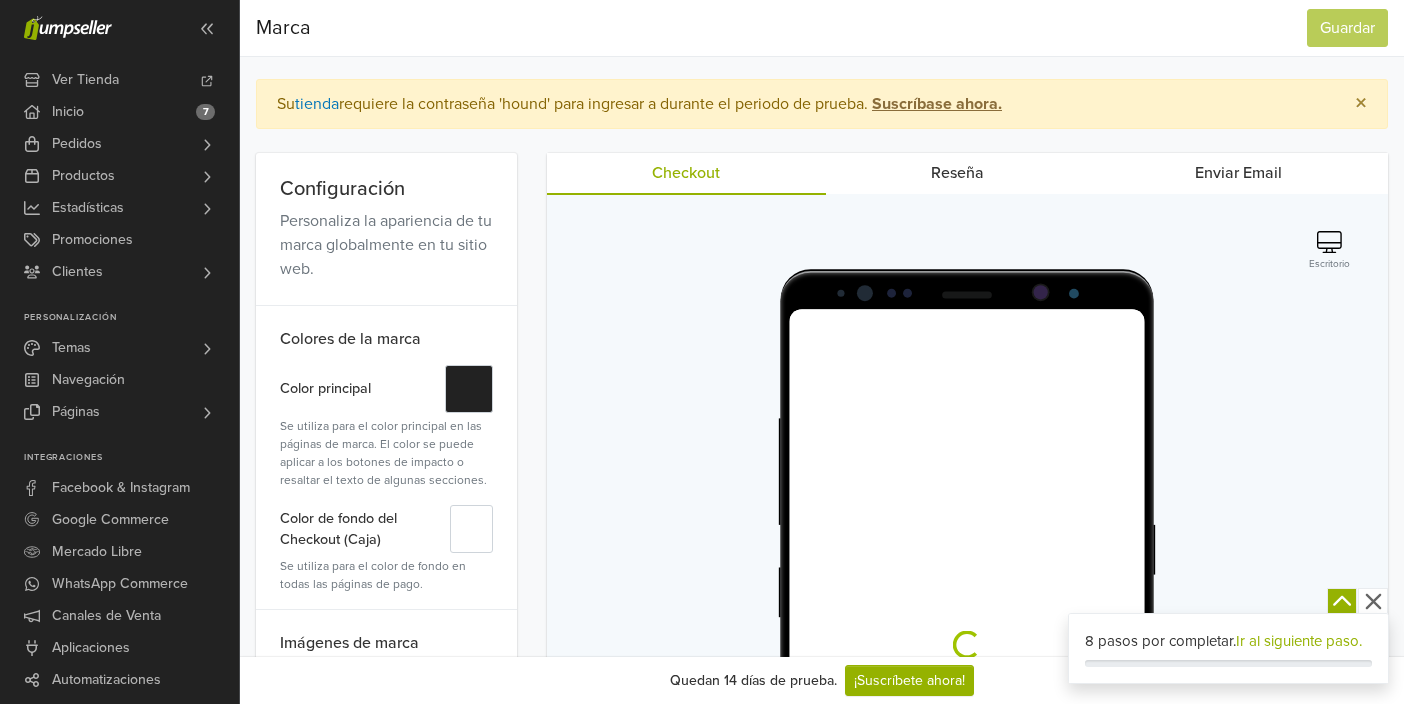 scroll, scrollTop: 0, scrollLeft: 0, axis: both 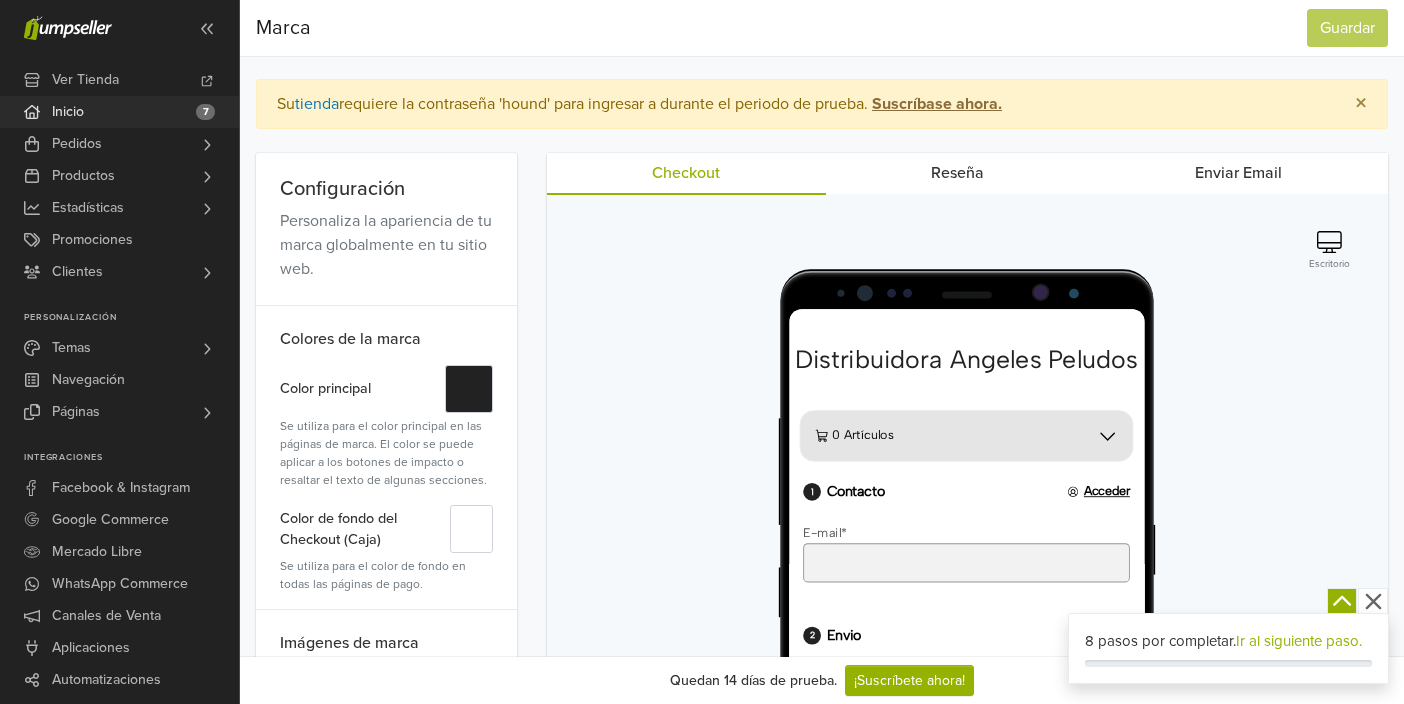 click on "Inicio
7" at bounding box center (119, 112) 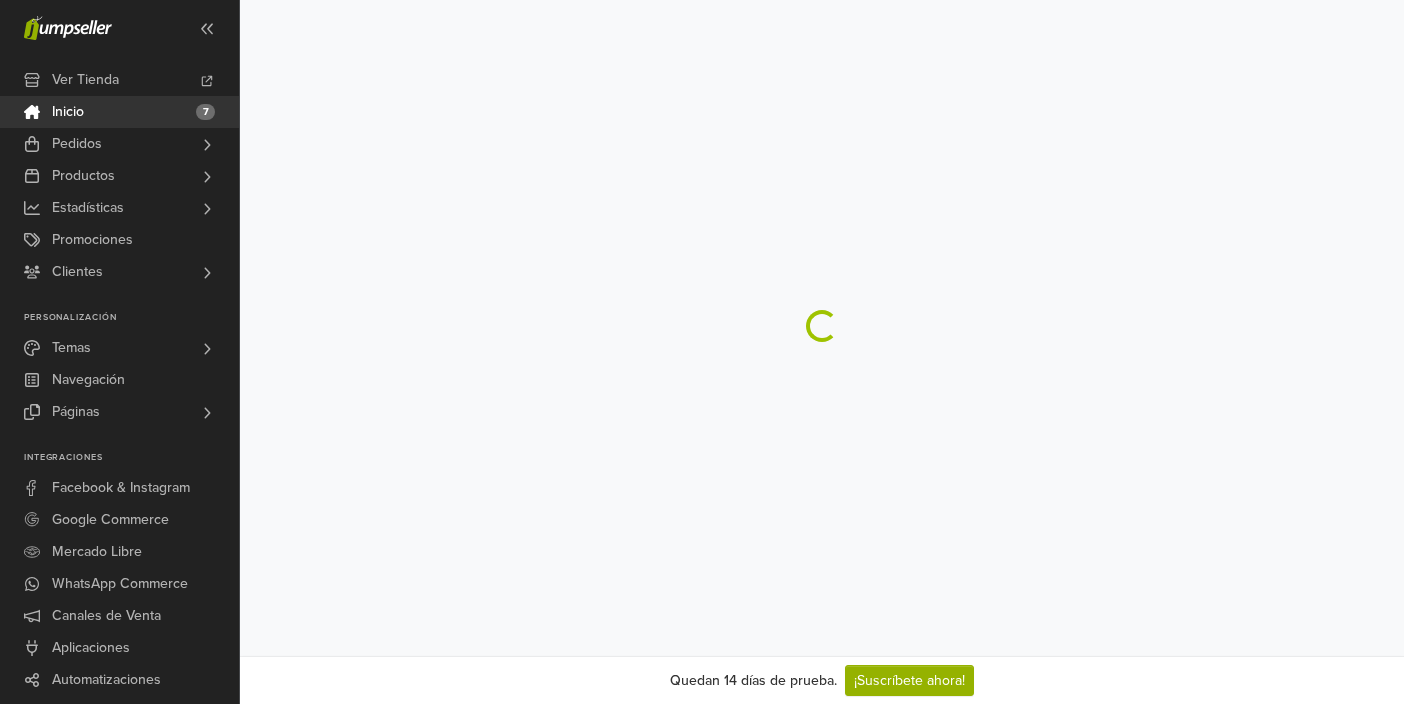 scroll, scrollTop: 0, scrollLeft: 0, axis: both 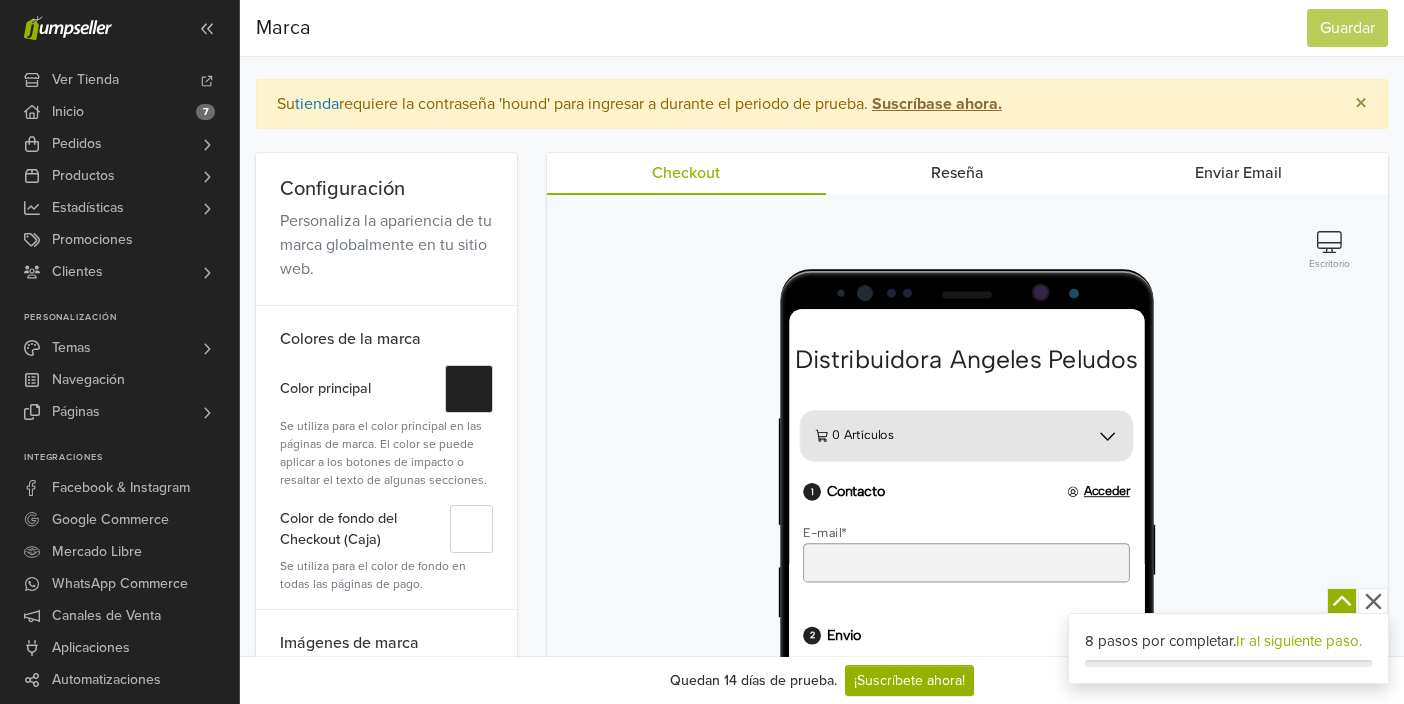 click on "Escritorio" at bounding box center (1329, 264) 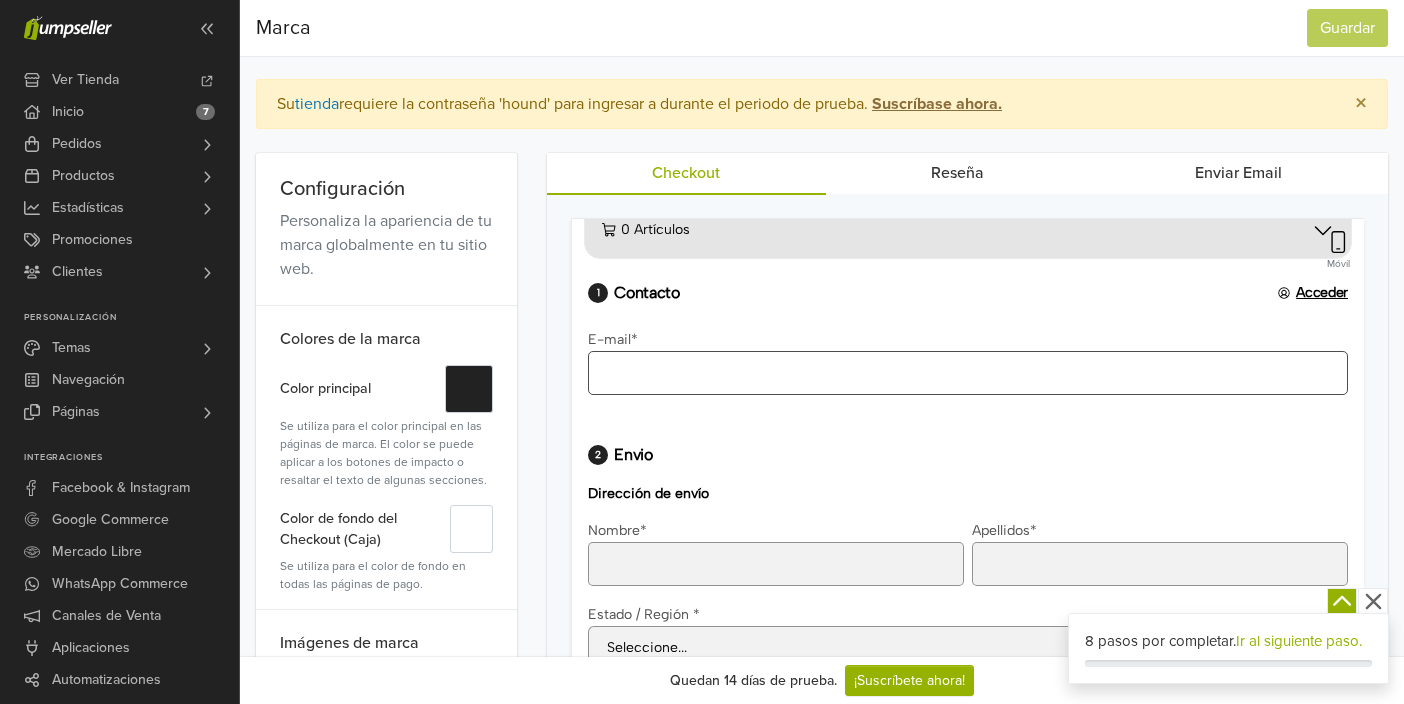 scroll, scrollTop: 0, scrollLeft: 0, axis: both 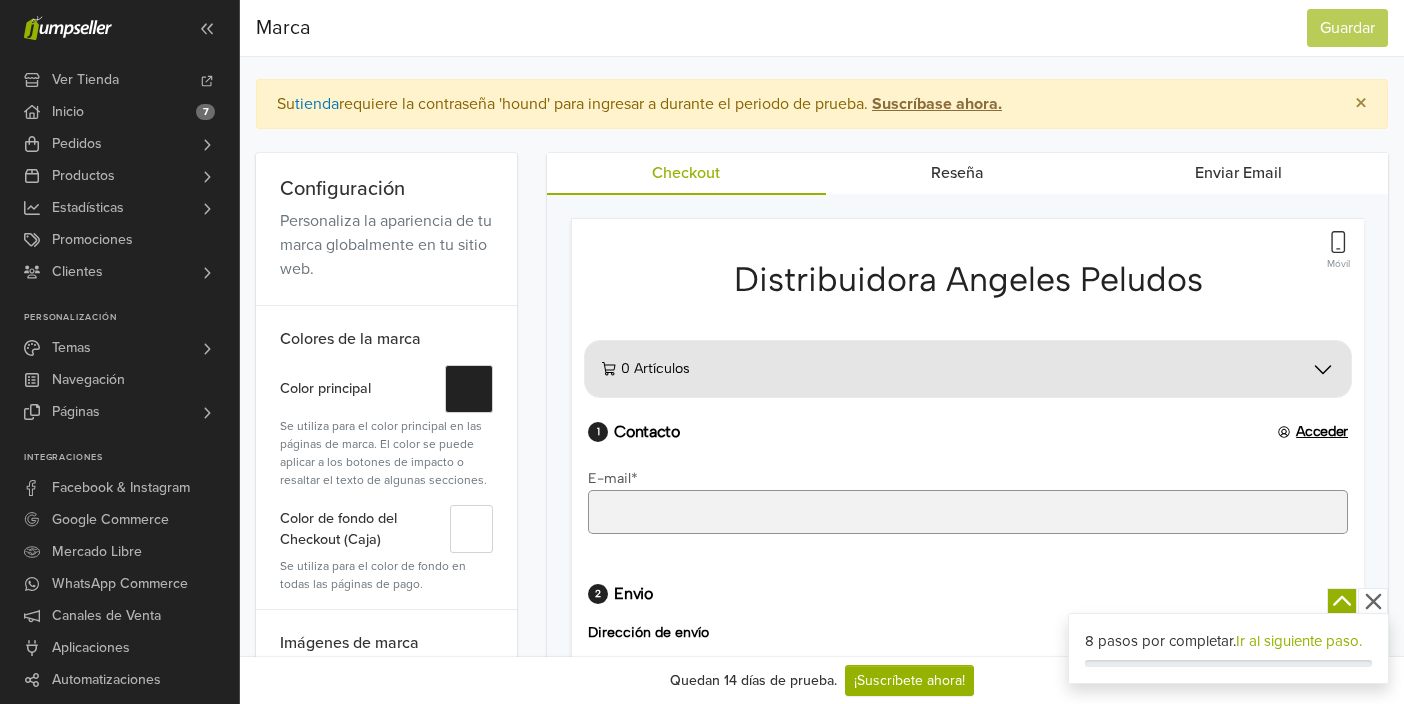click on "Móvil" at bounding box center (1338, 251) 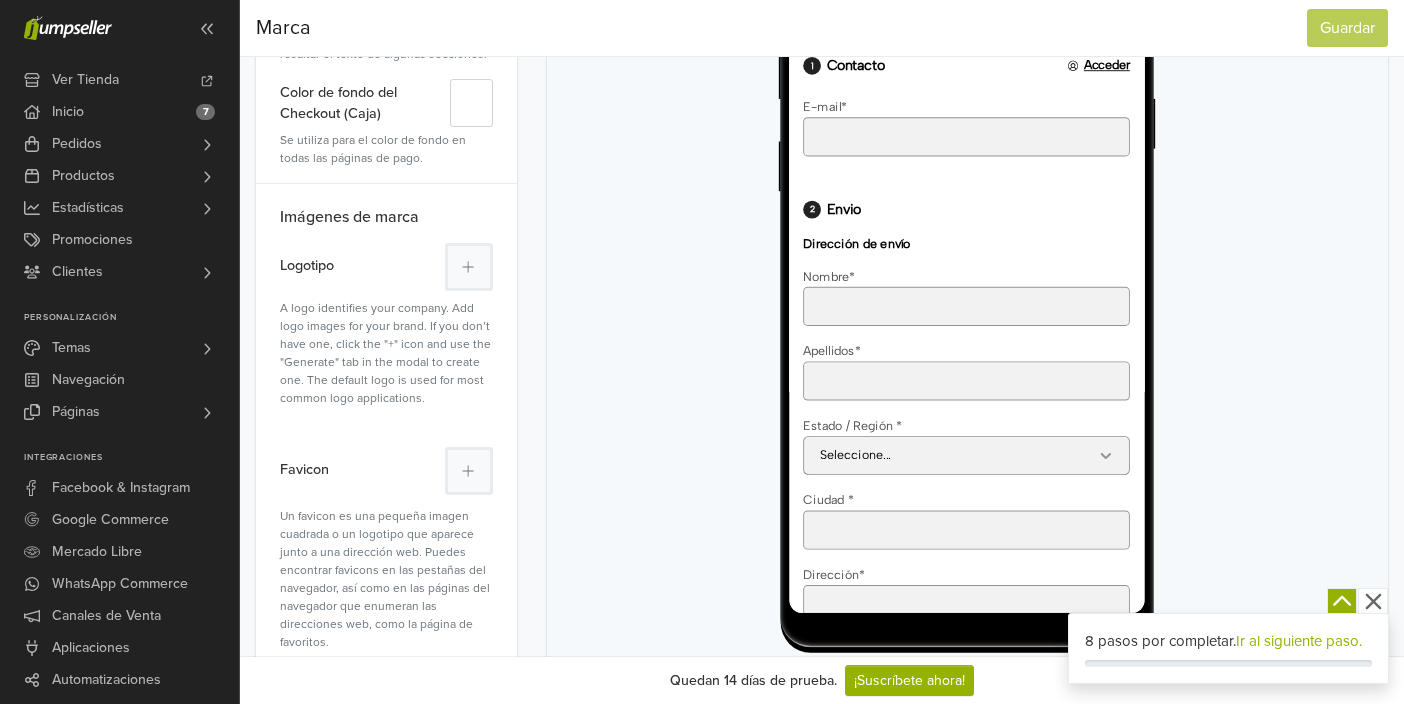 scroll, scrollTop: 0, scrollLeft: 0, axis: both 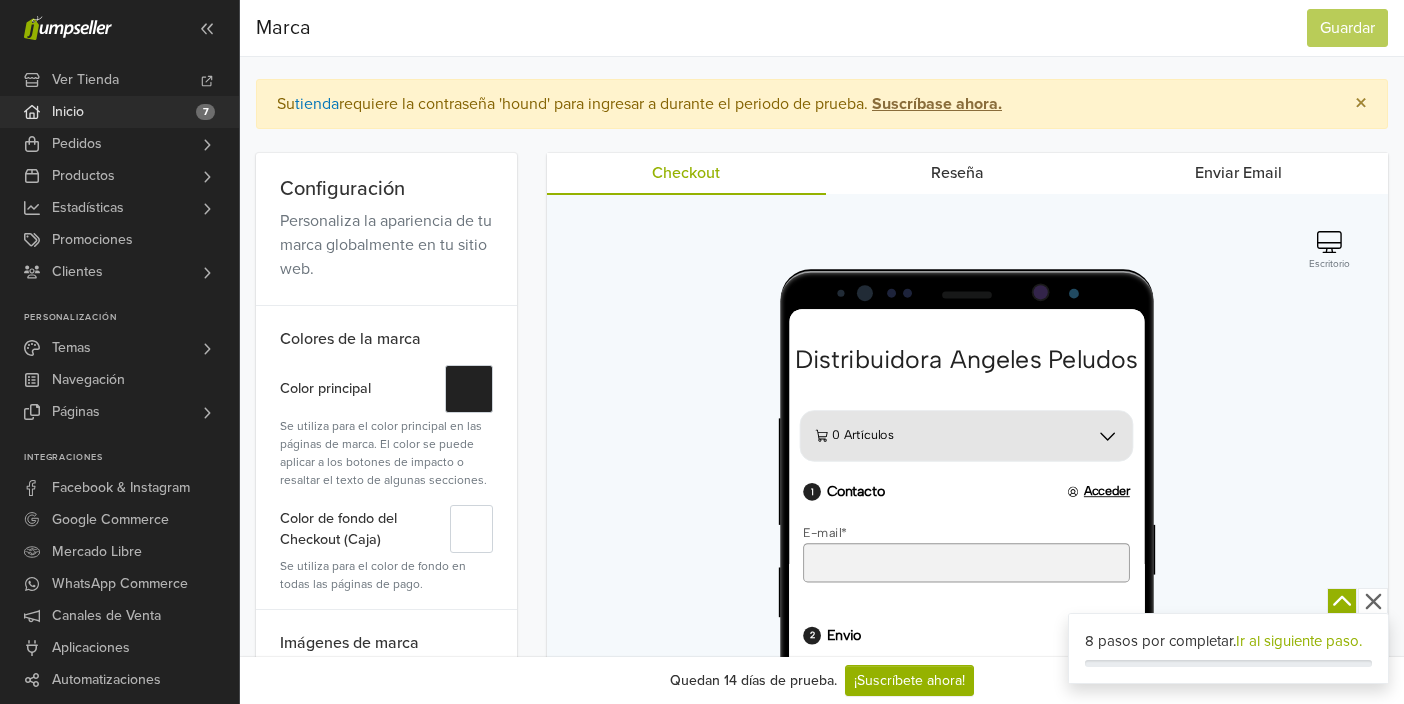 click on "Inicio" at bounding box center (68, 112) 